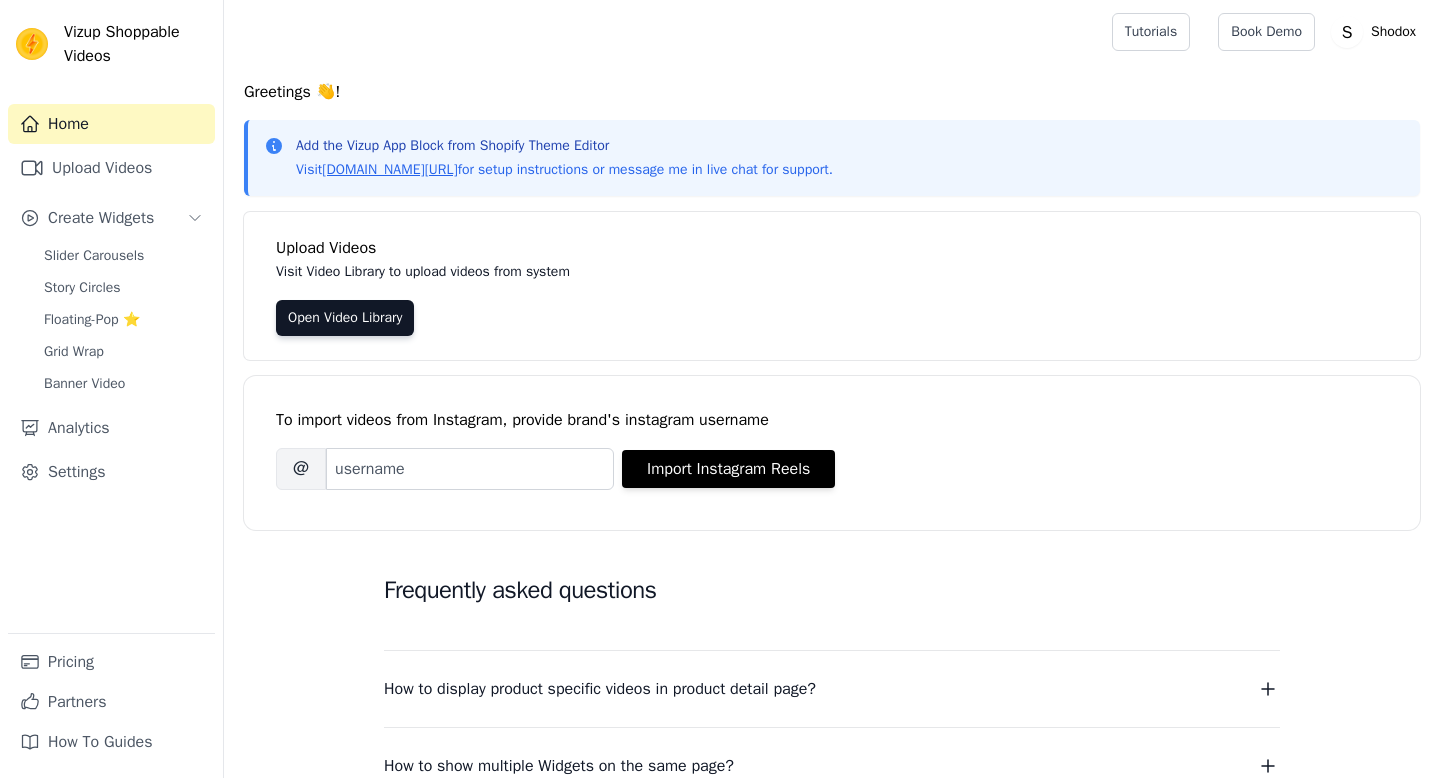 scroll, scrollTop: 0, scrollLeft: 0, axis: both 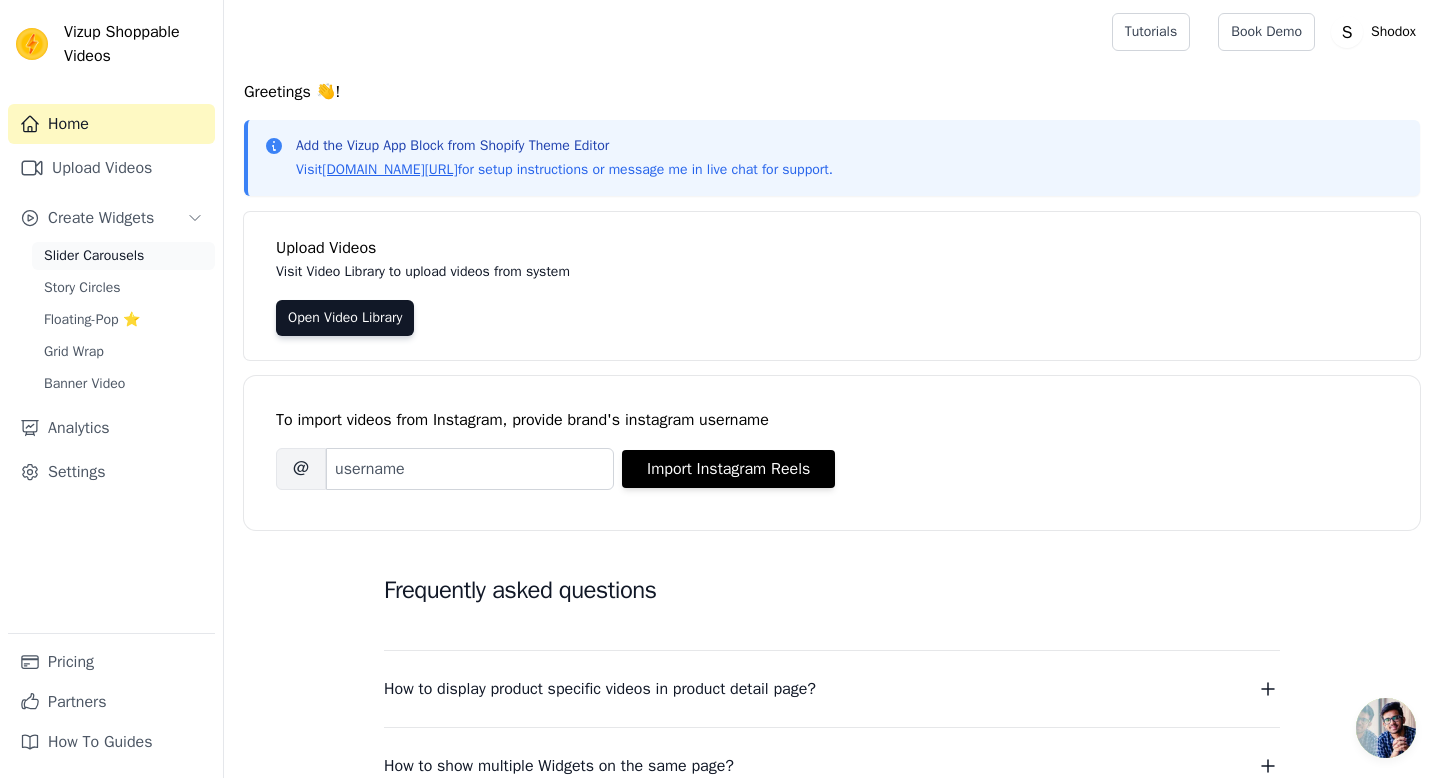 click on "Slider Carousels" at bounding box center [94, 256] 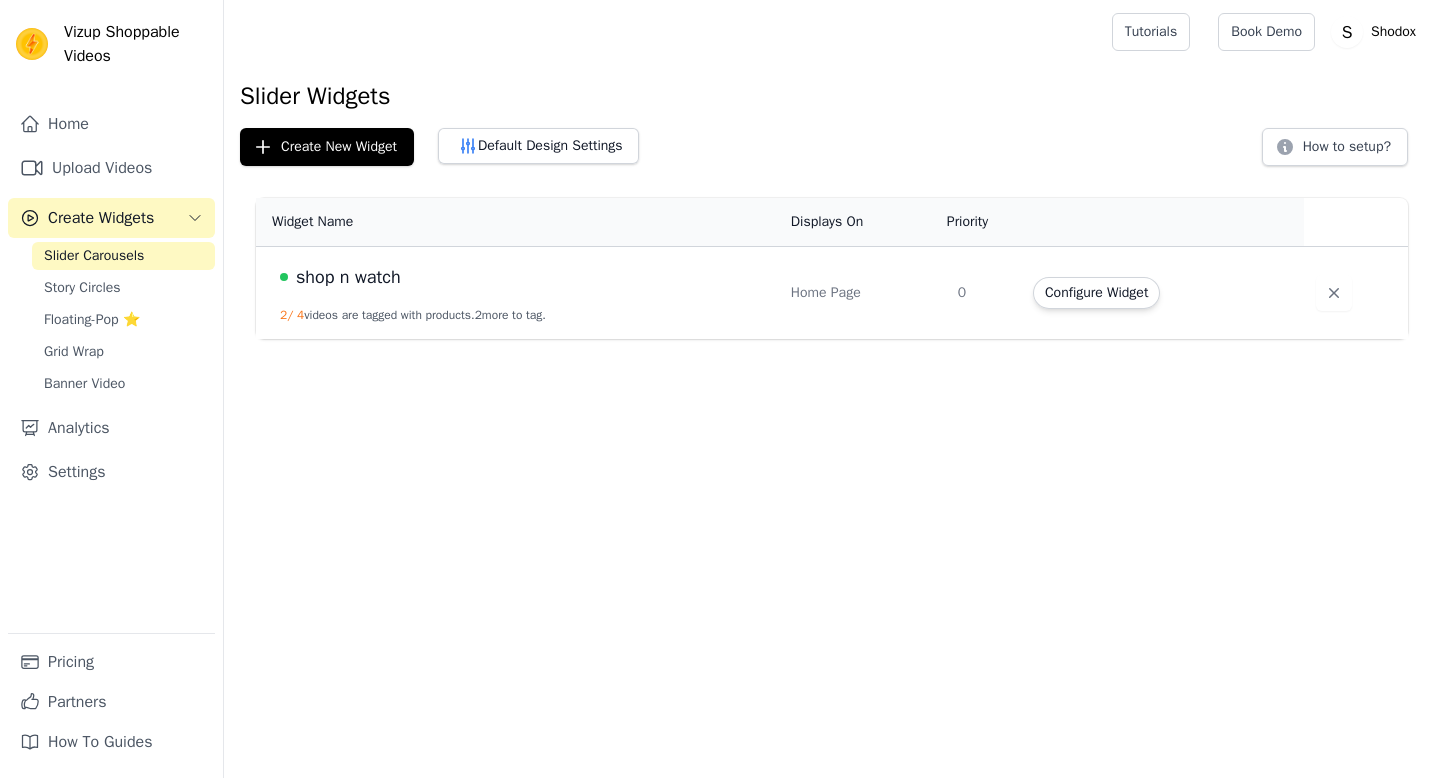 scroll, scrollTop: 0, scrollLeft: 0, axis: both 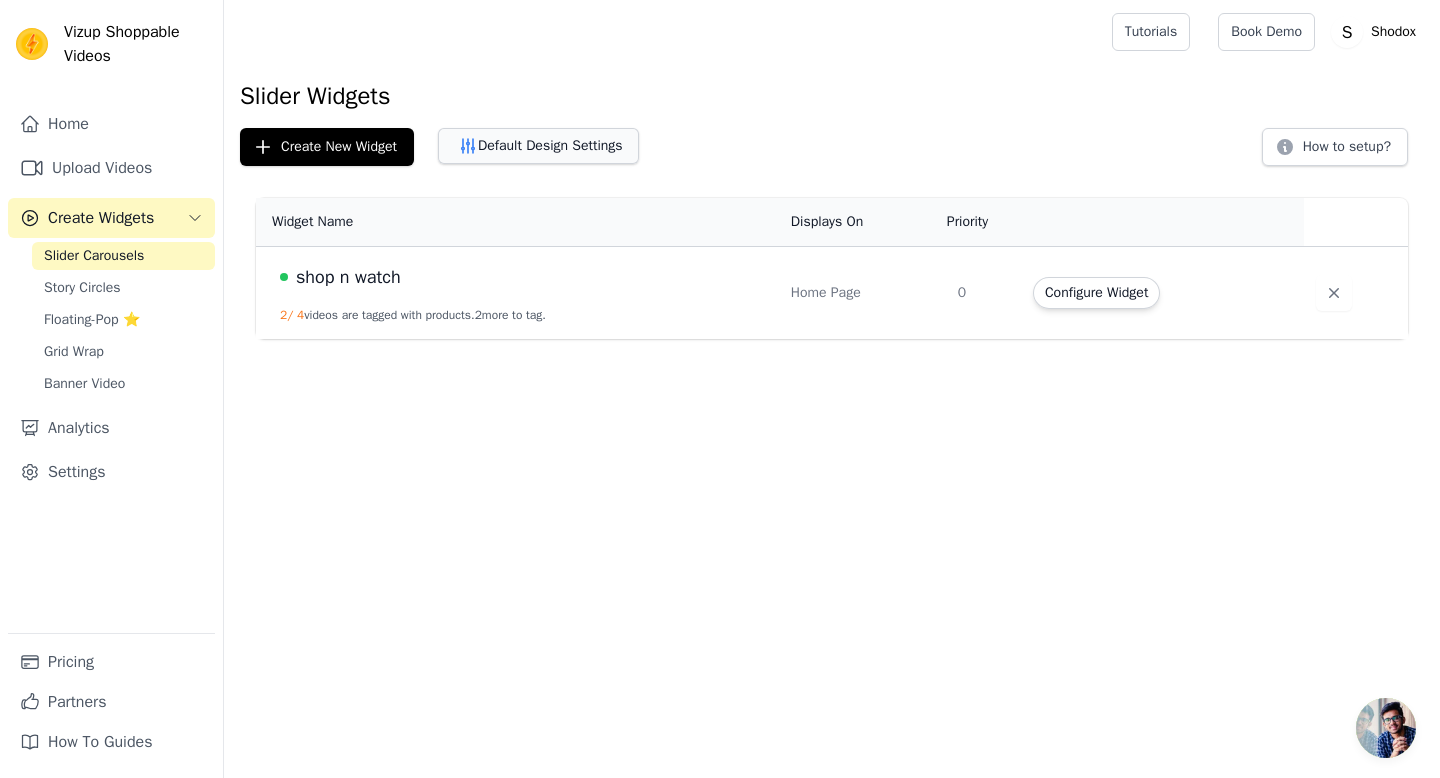click on "Default Design Settings" at bounding box center [538, 146] 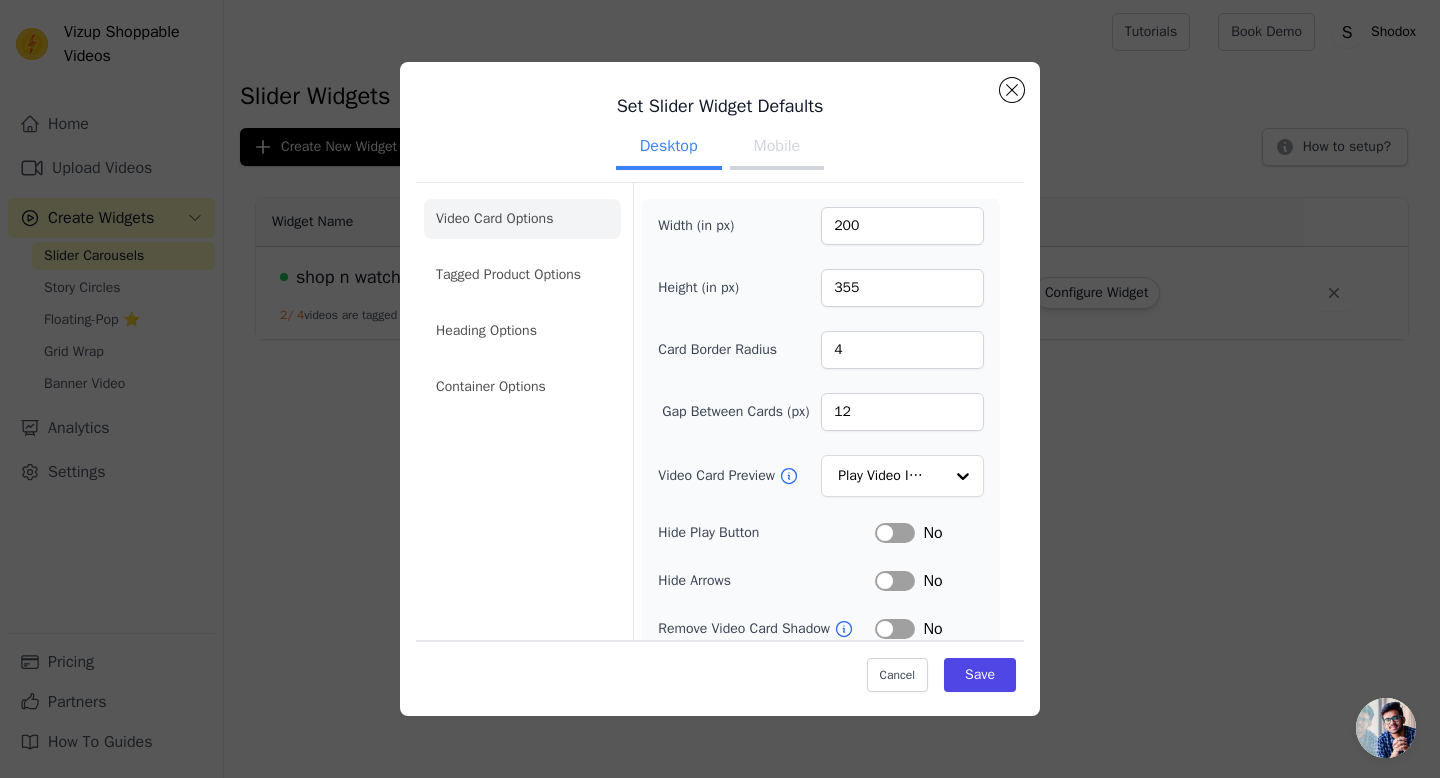 click on "Mobile" at bounding box center [777, 148] 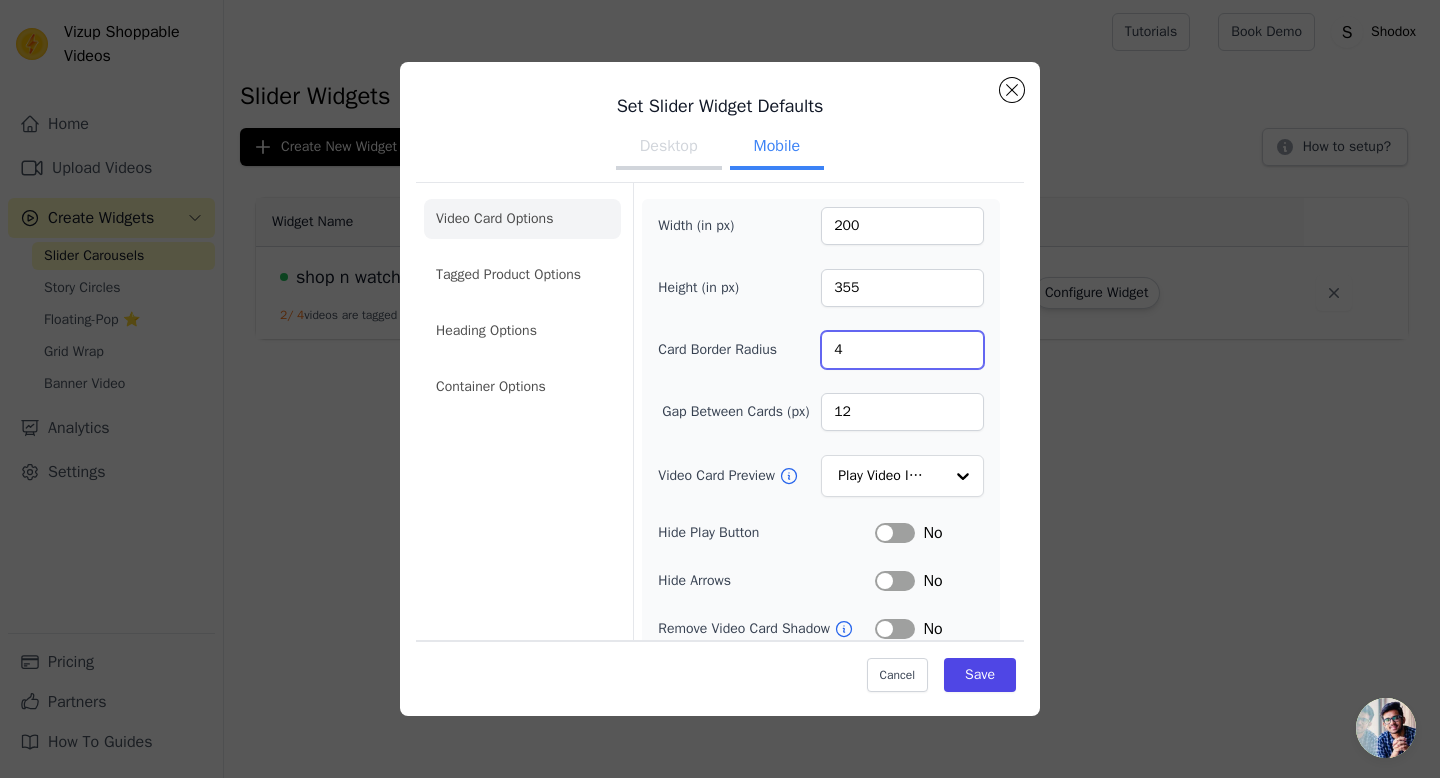 click on "4" at bounding box center (902, 350) 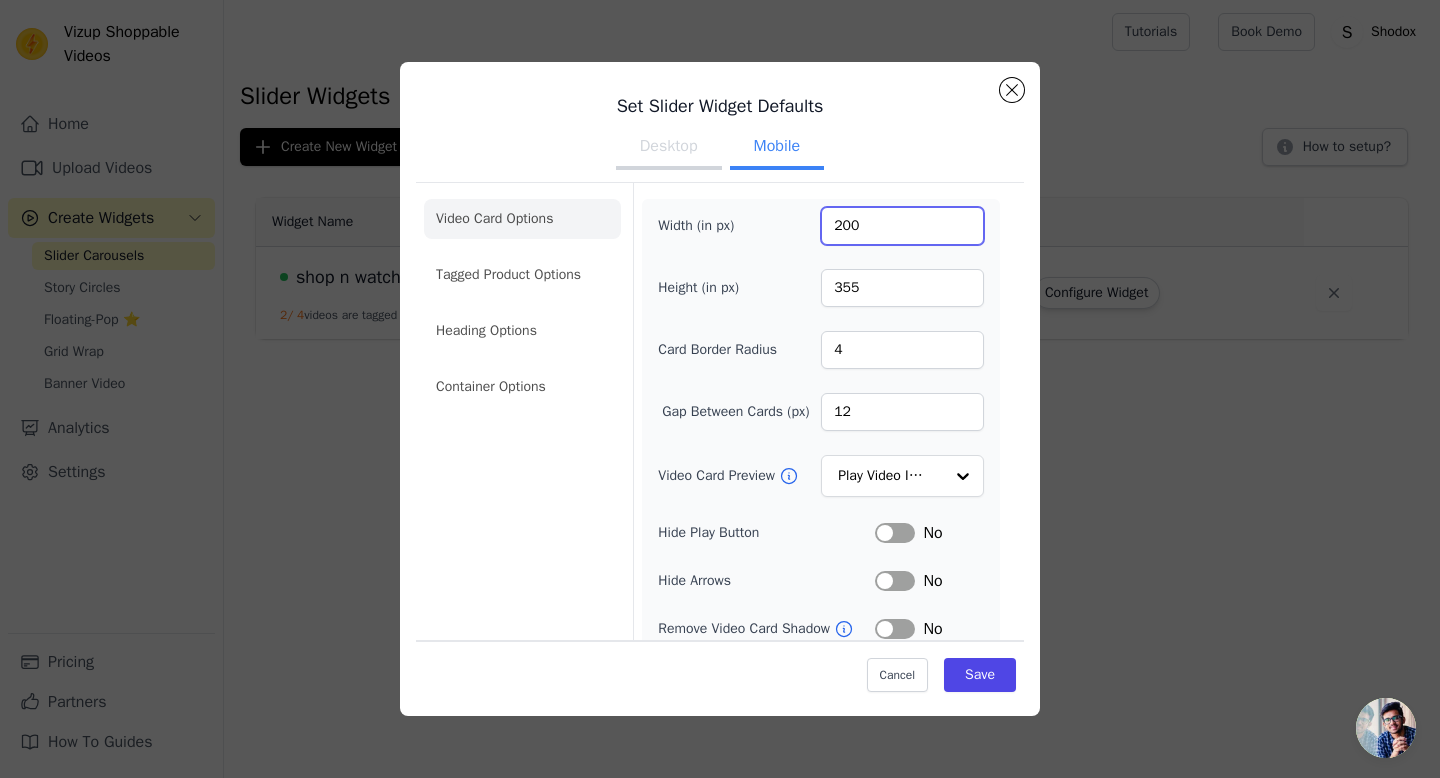 click on "200" at bounding box center [902, 226] 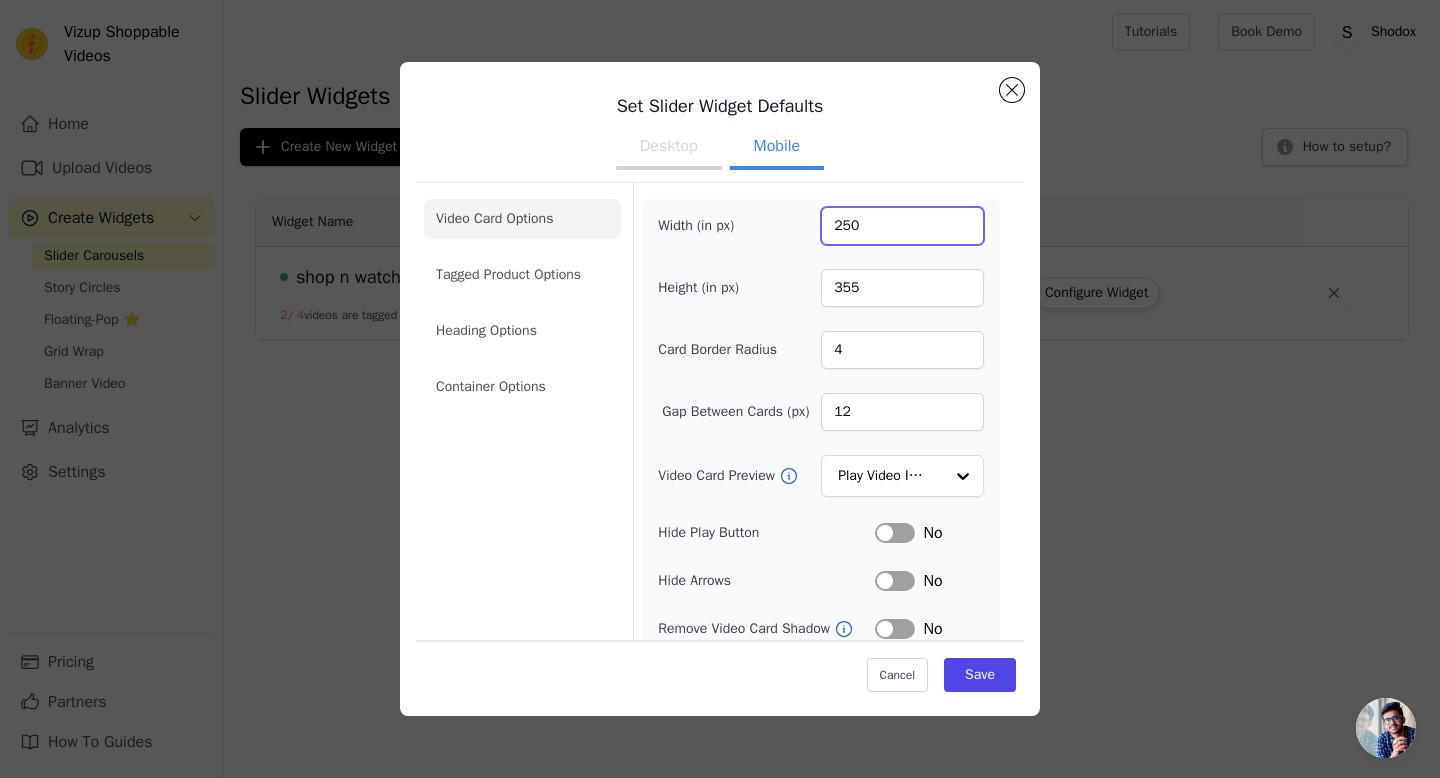 type on "250" 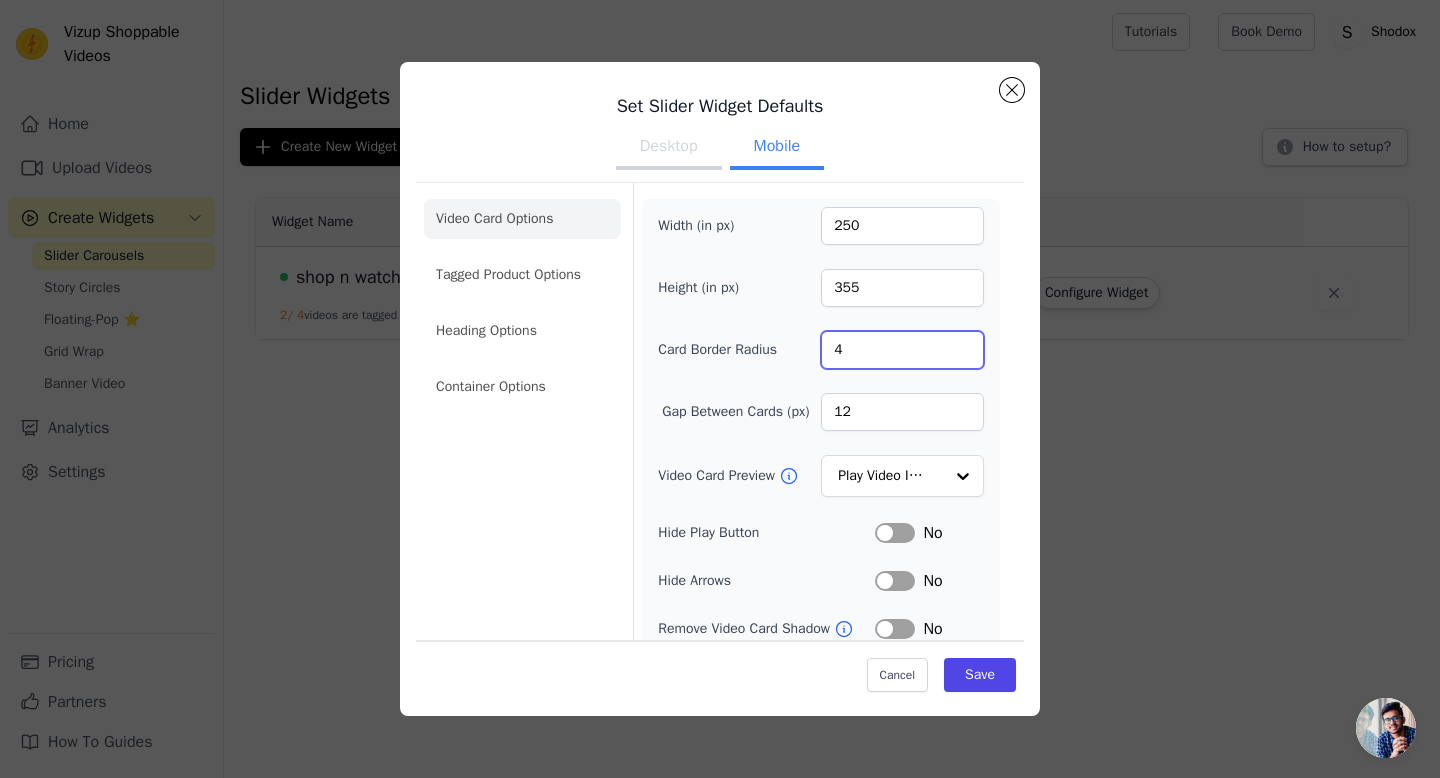 click on "4" at bounding box center [902, 350] 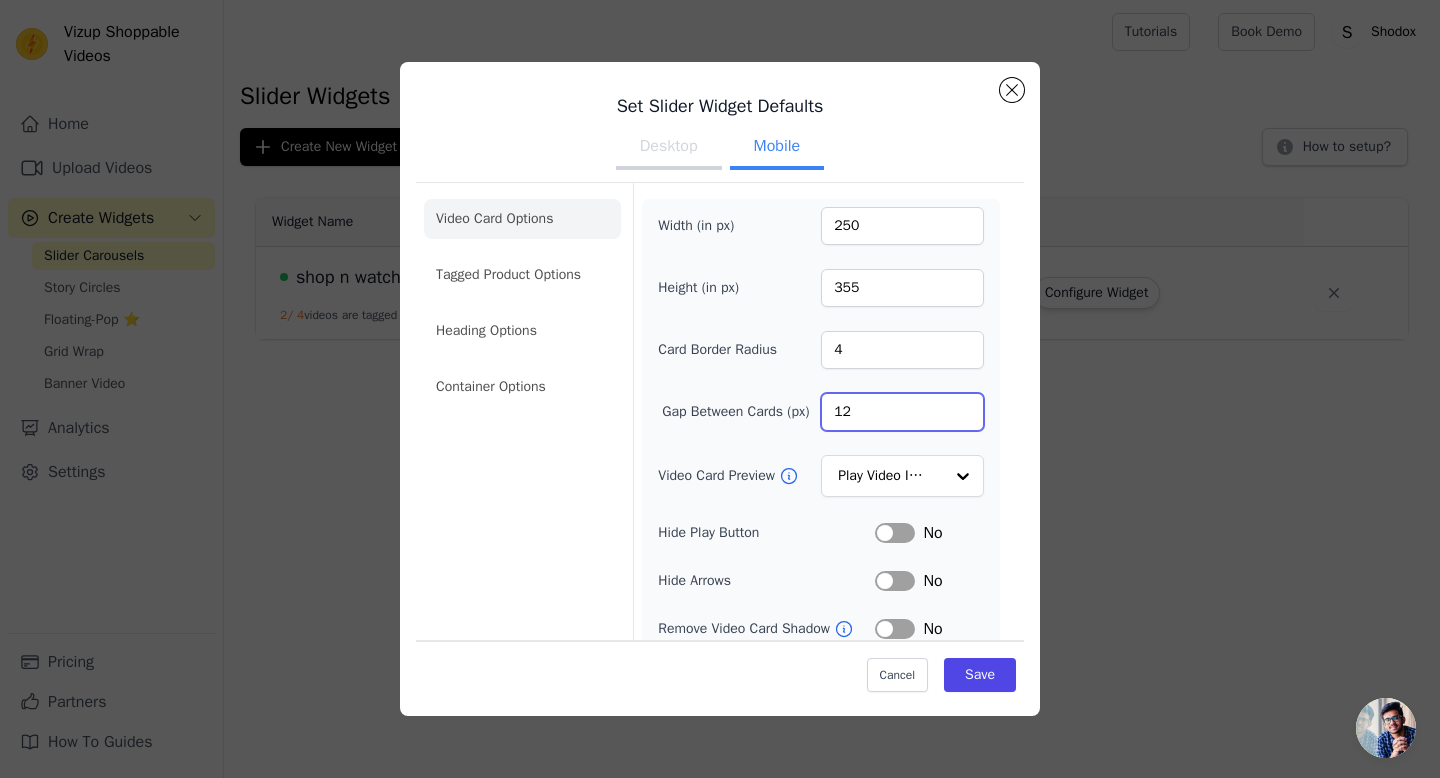 click on "12" at bounding box center [902, 412] 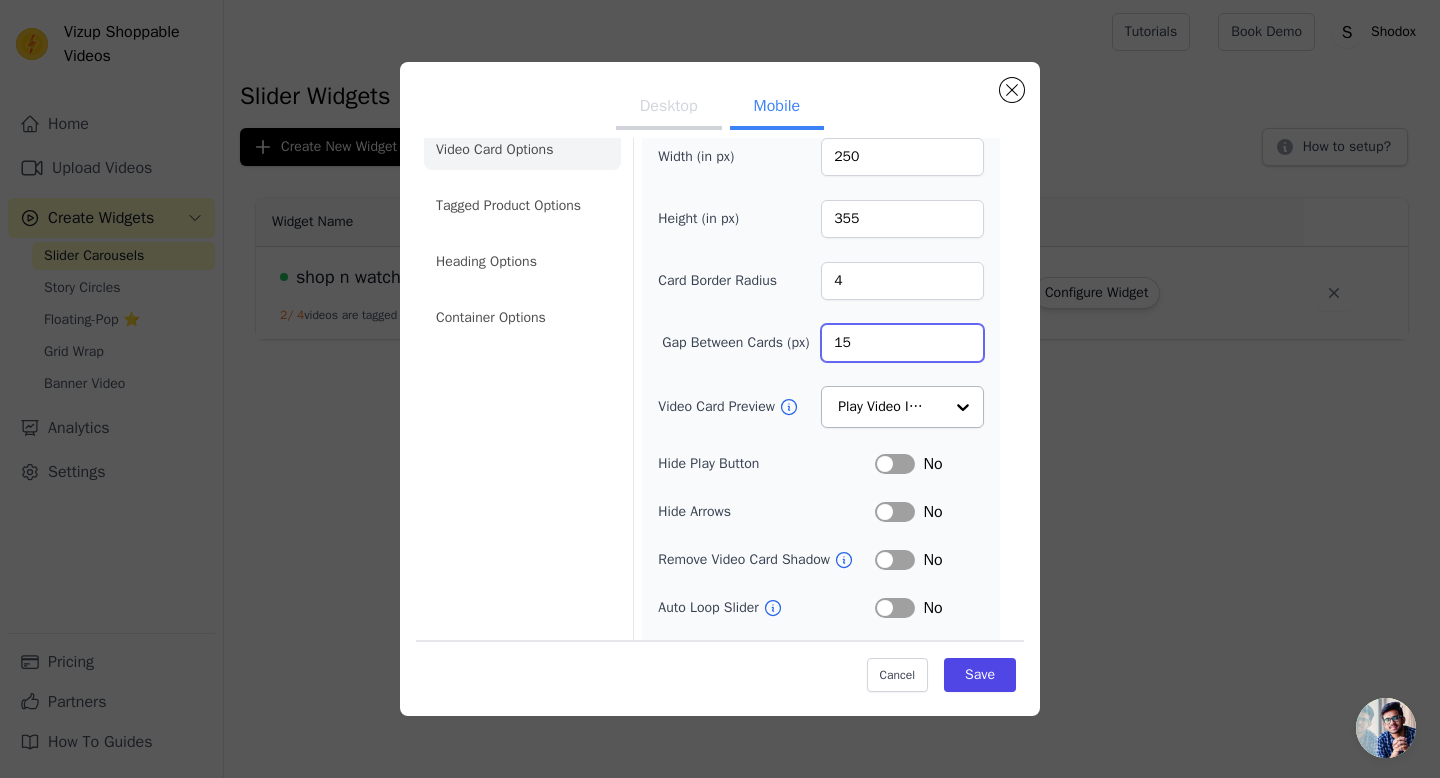 scroll, scrollTop: 73, scrollLeft: 0, axis: vertical 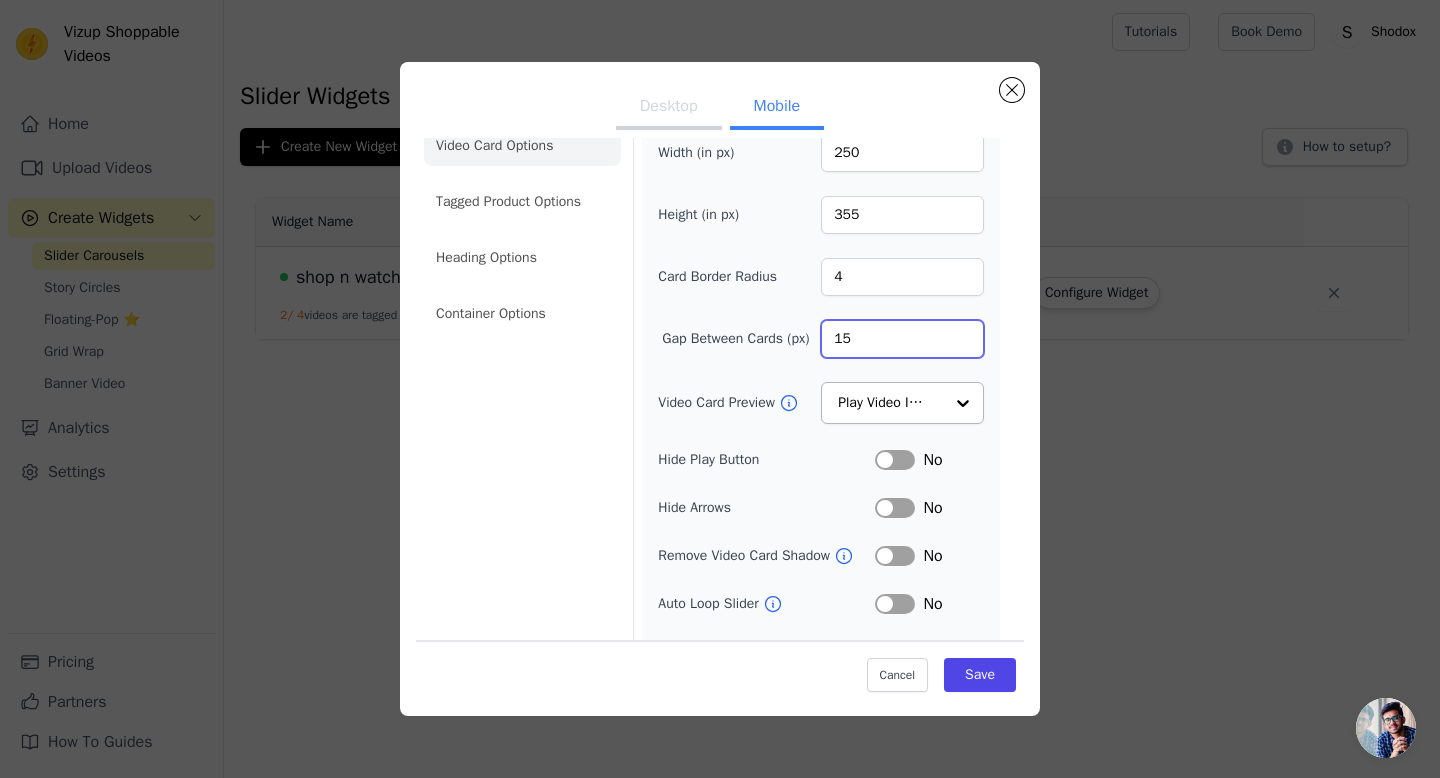 type on "15" 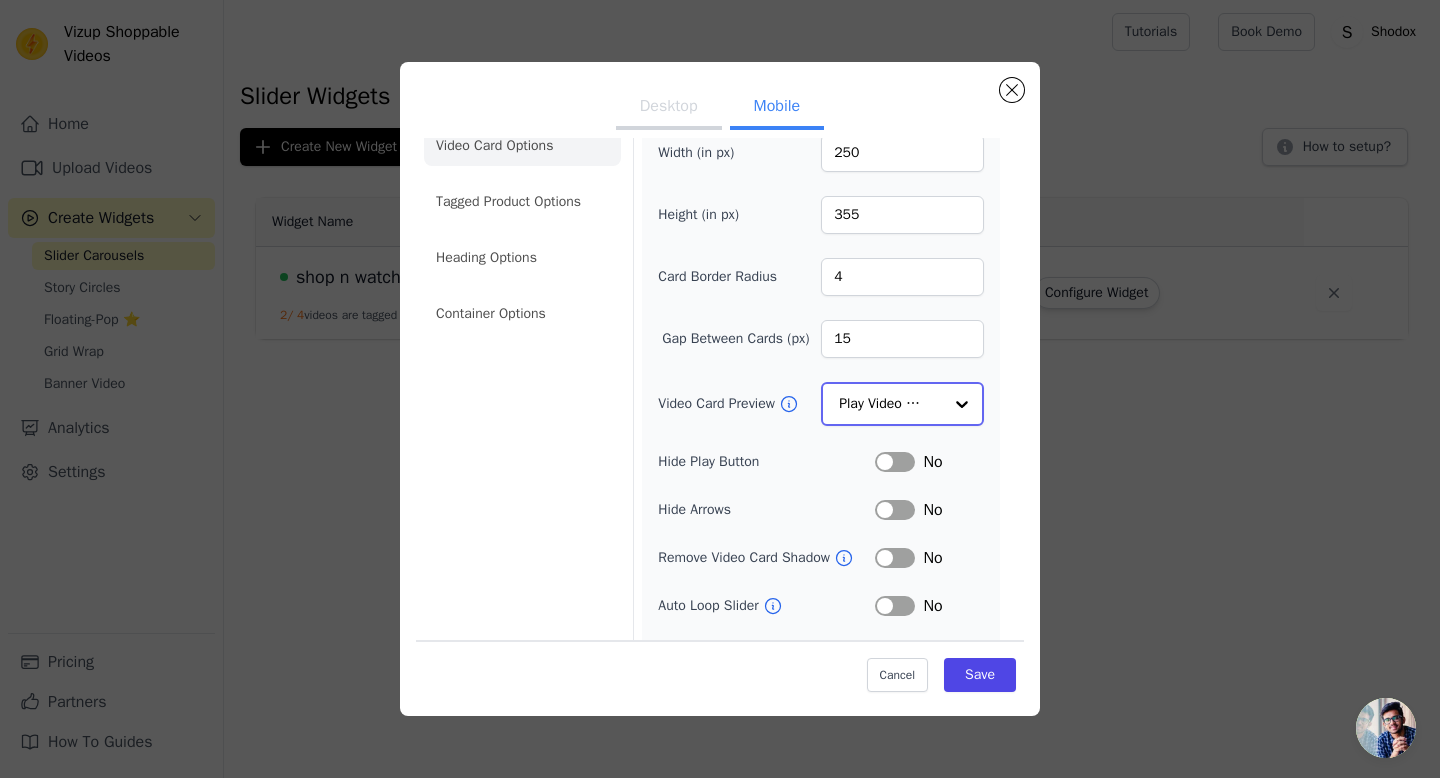 click on "Video Card Preview" 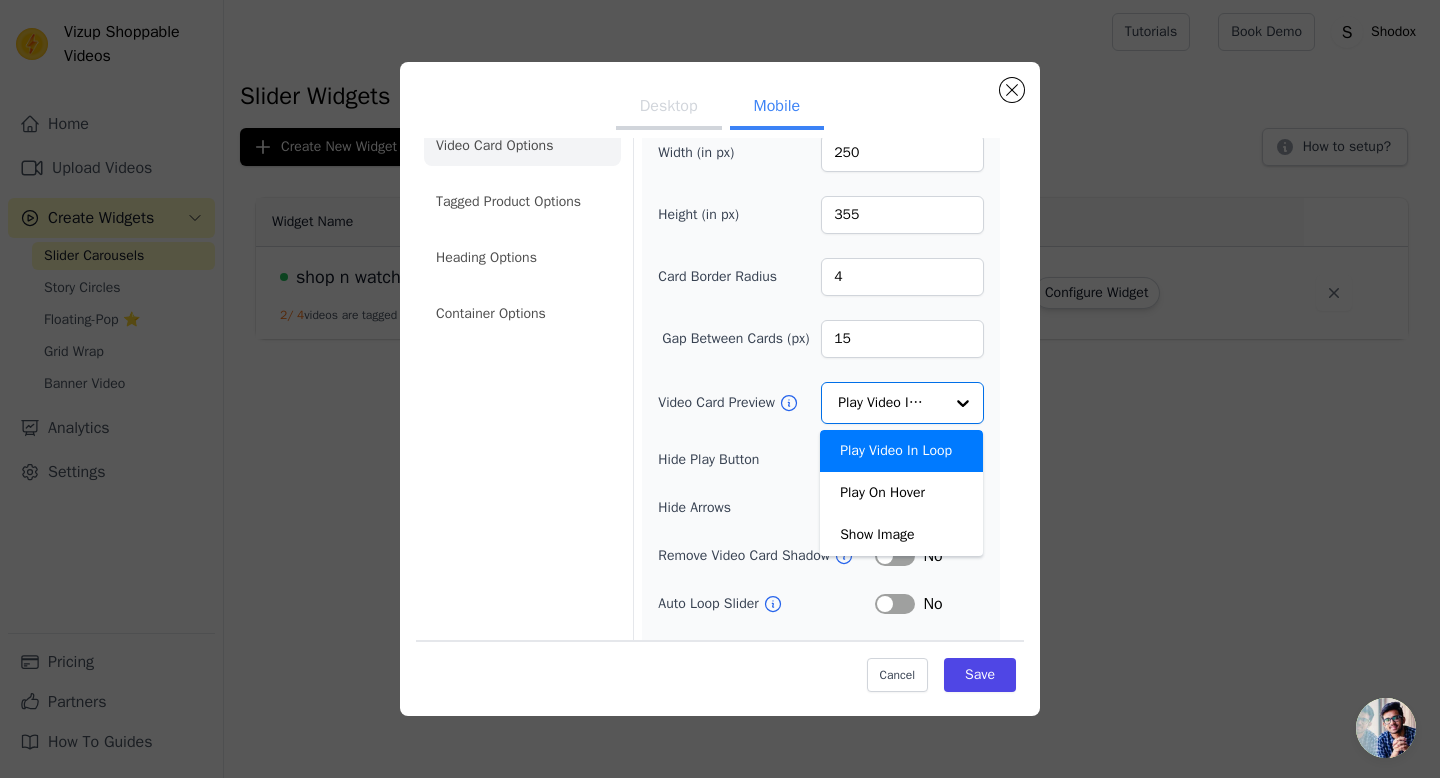 click on "Width (in px)   250   Height (in px)   355   Card Border Radius   4   Gap Between Cards (px)   15   Video Card Preview       Play Video In Loop   Play On Hover   Show Image       Option Play Video In Loop, selected.   You are currently focused on option Play Video In Loop. There are 3 results available.     Play Video In Loop               Hide Play Button   Label     No   Hide Arrows   Label     No   Remove Video Card Shadow     Label     No   Auto Loop Slider     Label     No   Shopping Icon on Video Cards   Label     No   Add to Cart on Video Cards     Label     No   Enable 3 Video Cards View   Label     Yes" at bounding box center [821, 447] 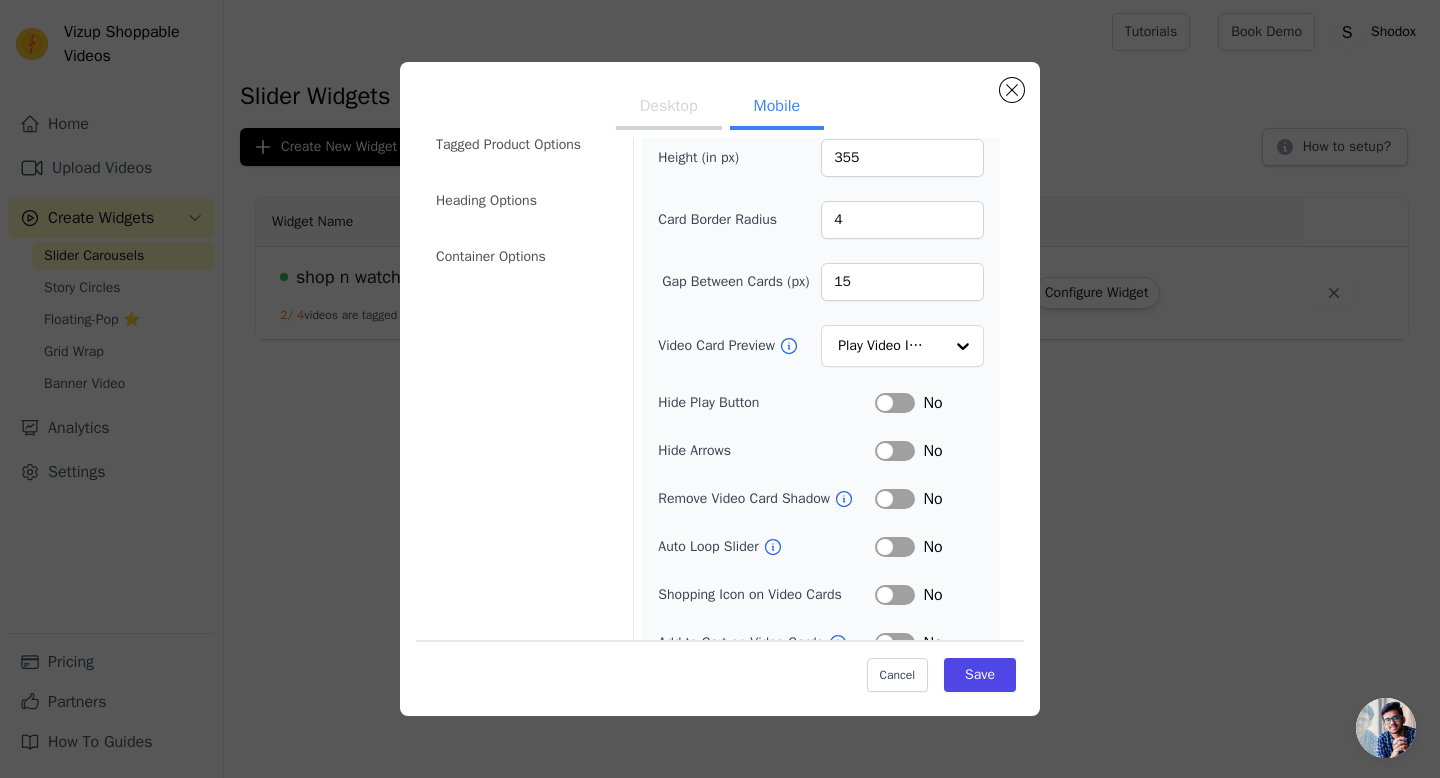 scroll, scrollTop: 210, scrollLeft: 0, axis: vertical 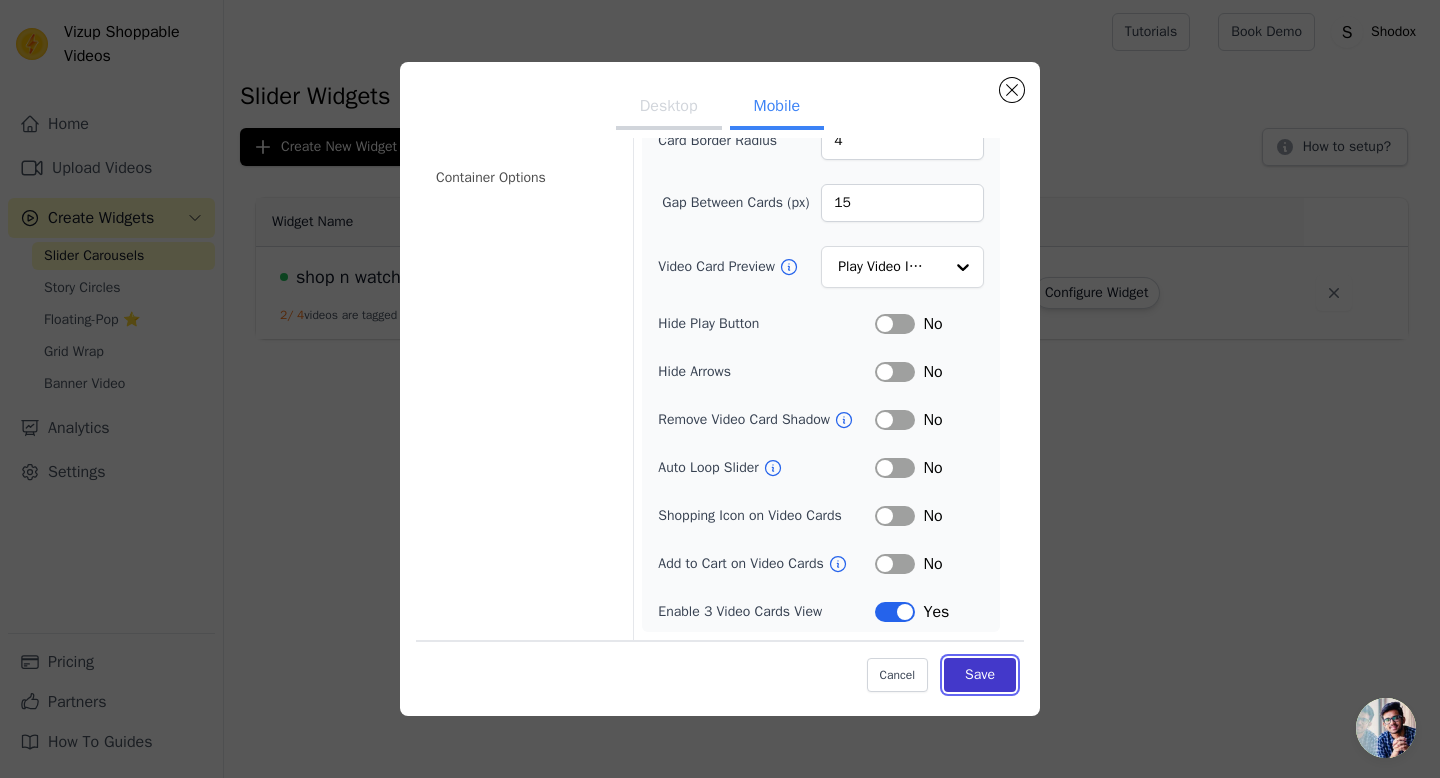 click on "Save" at bounding box center (980, 675) 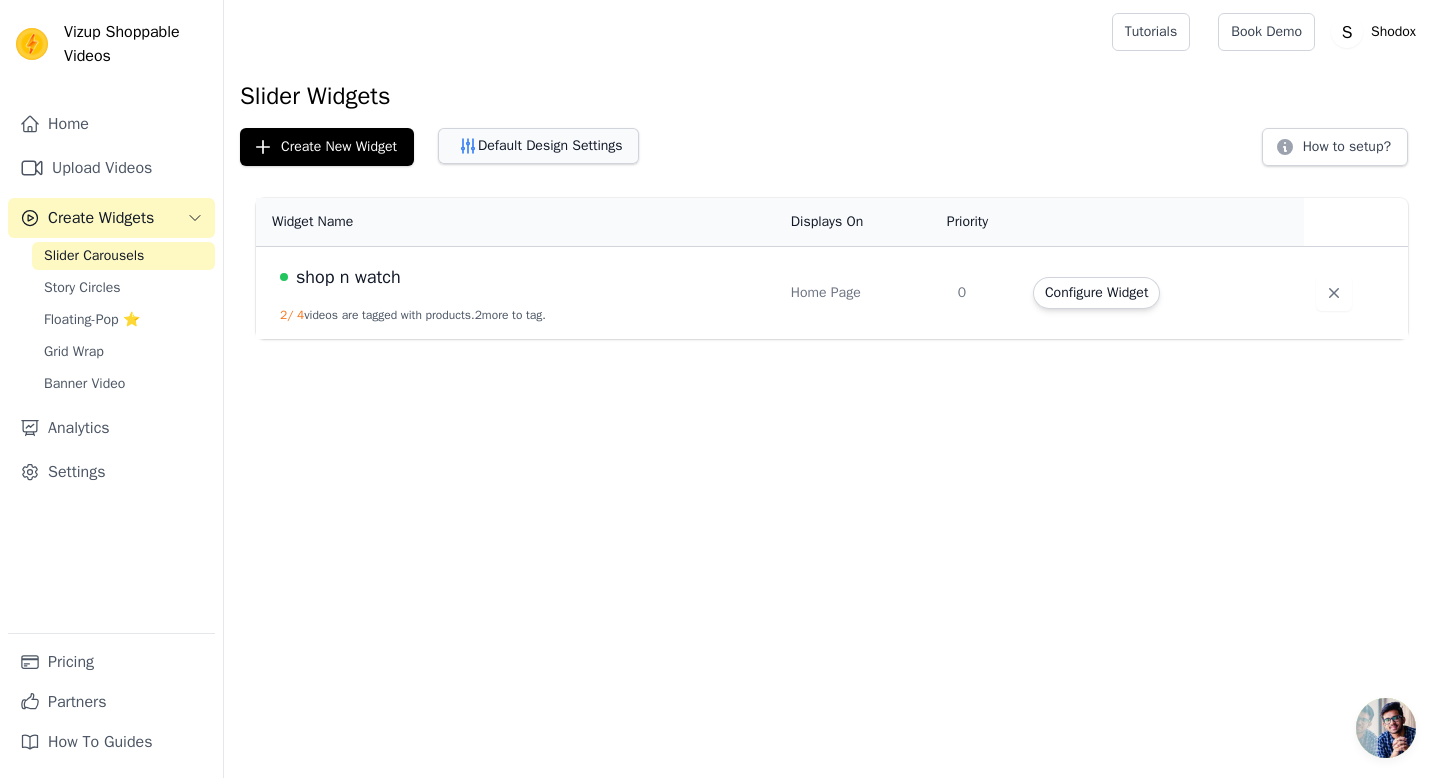 click on "Default Design Settings" at bounding box center [538, 146] 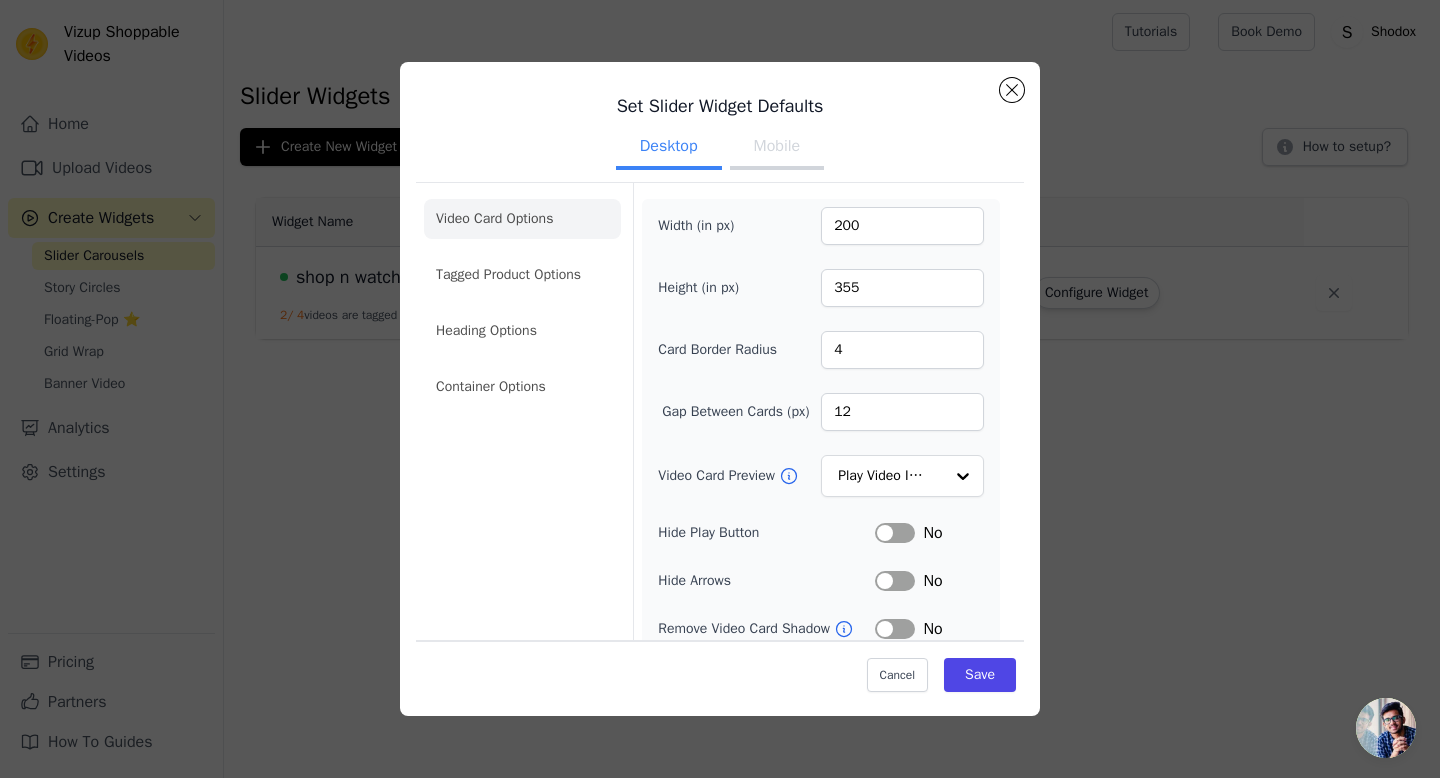 click on "Mobile" at bounding box center (777, 148) 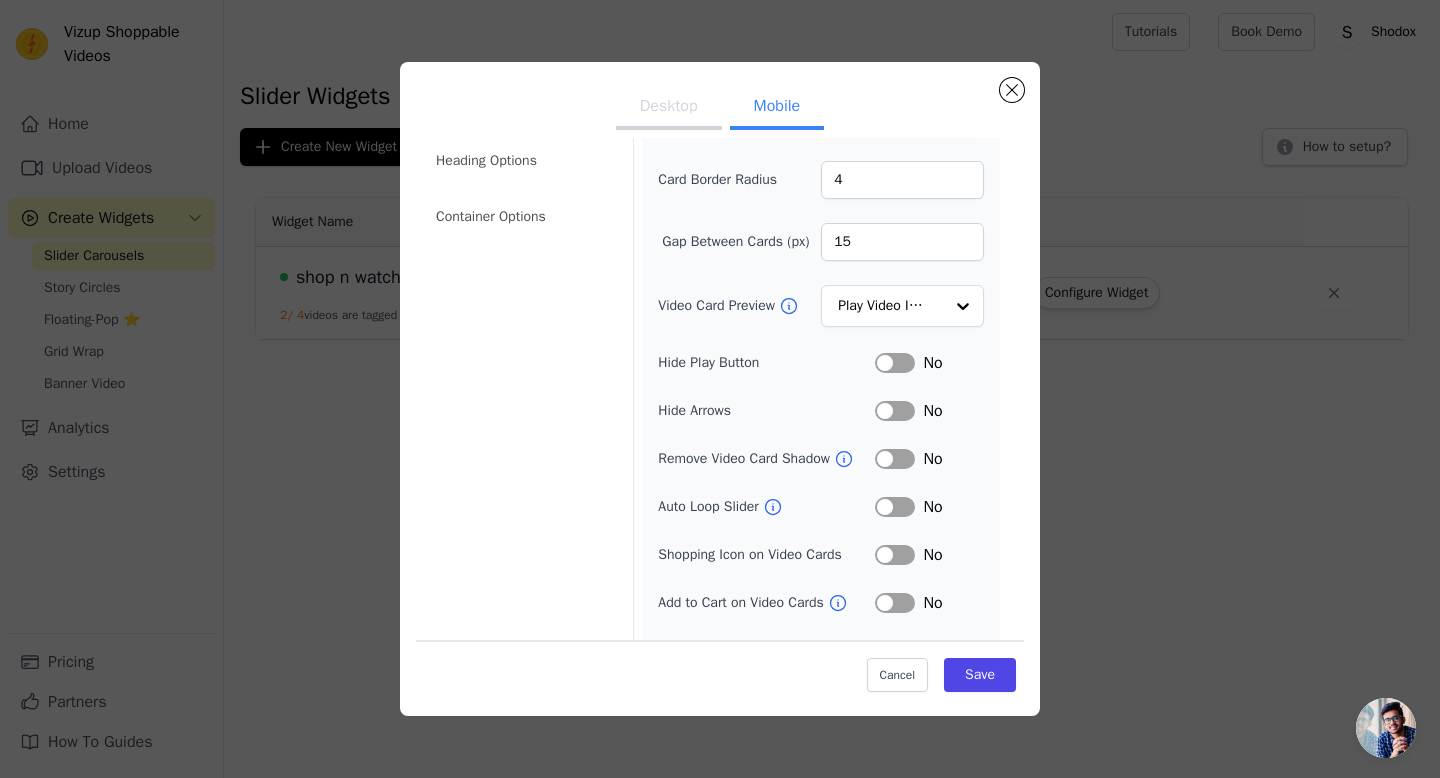 scroll, scrollTop: 210, scrollLeft: 0, axis: vertical 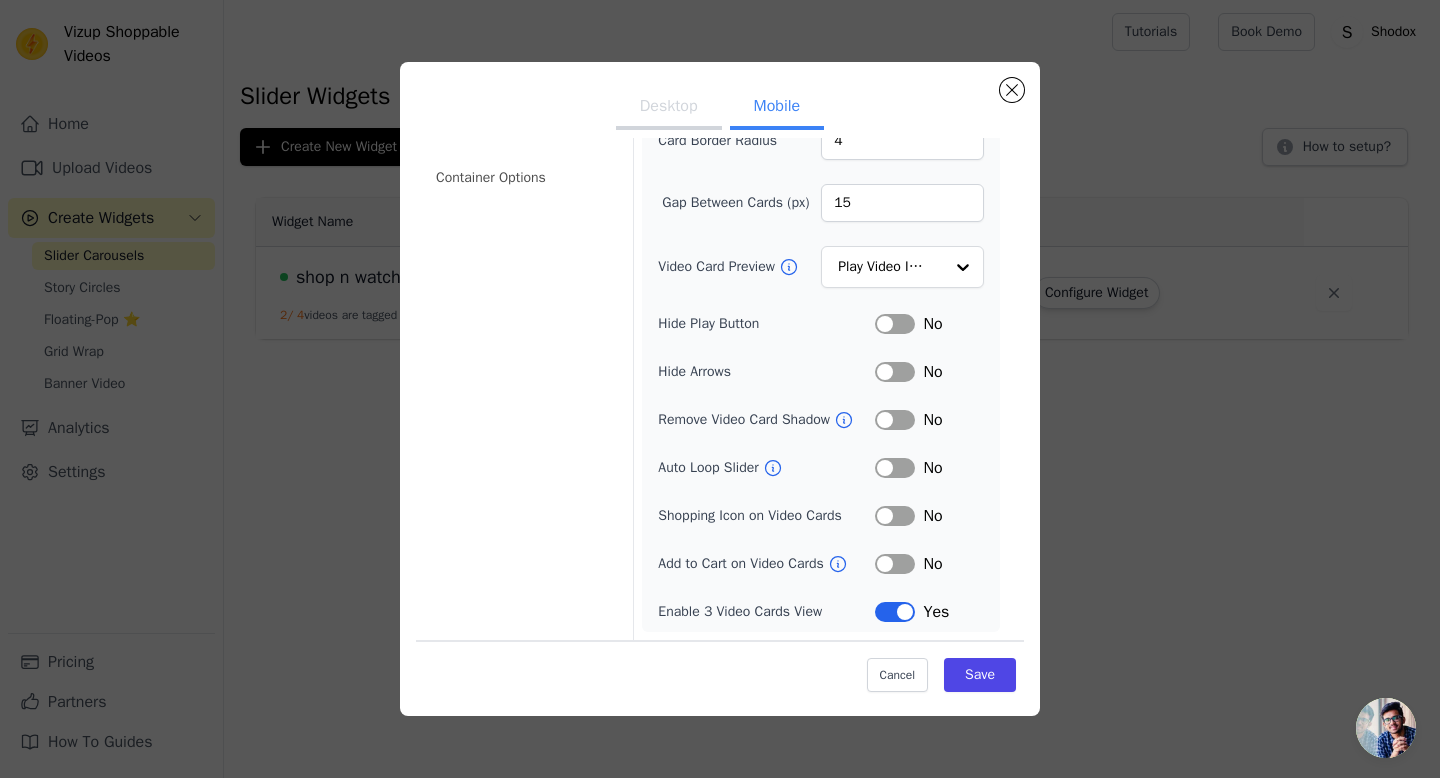 click on "Label" at bounding box center (895, 612) 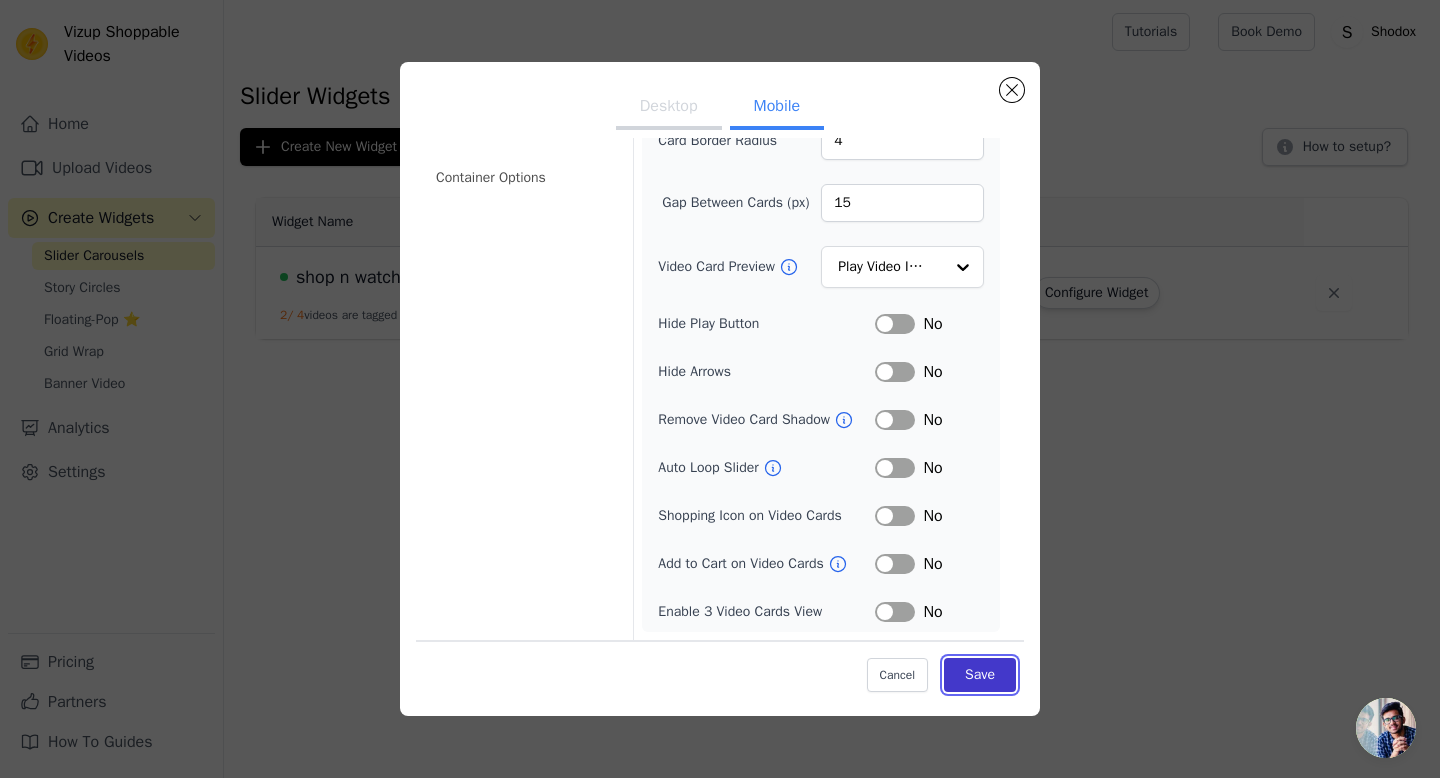 click on "Save" at bounding box center [980, 675] 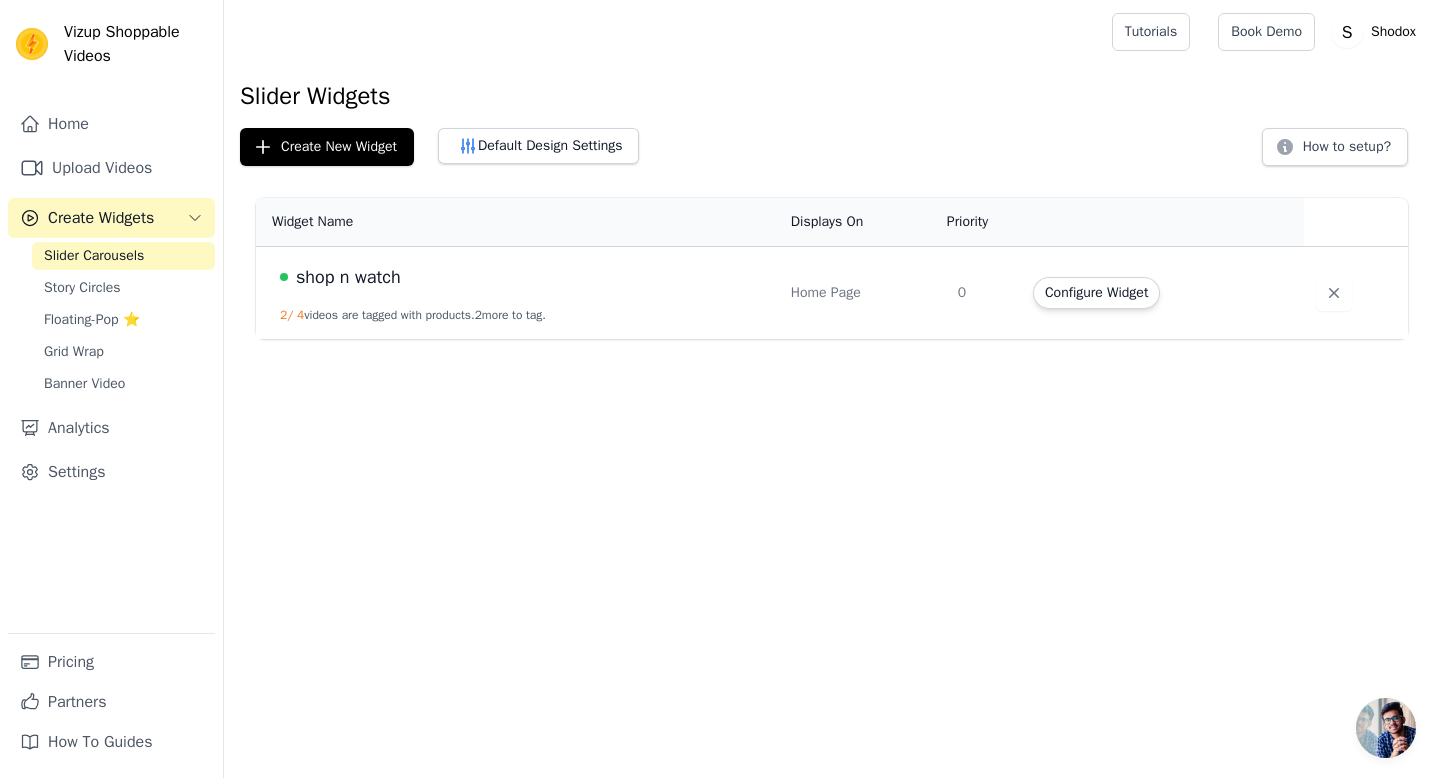 click on "shop n watch" at bounding box center (523, 277) 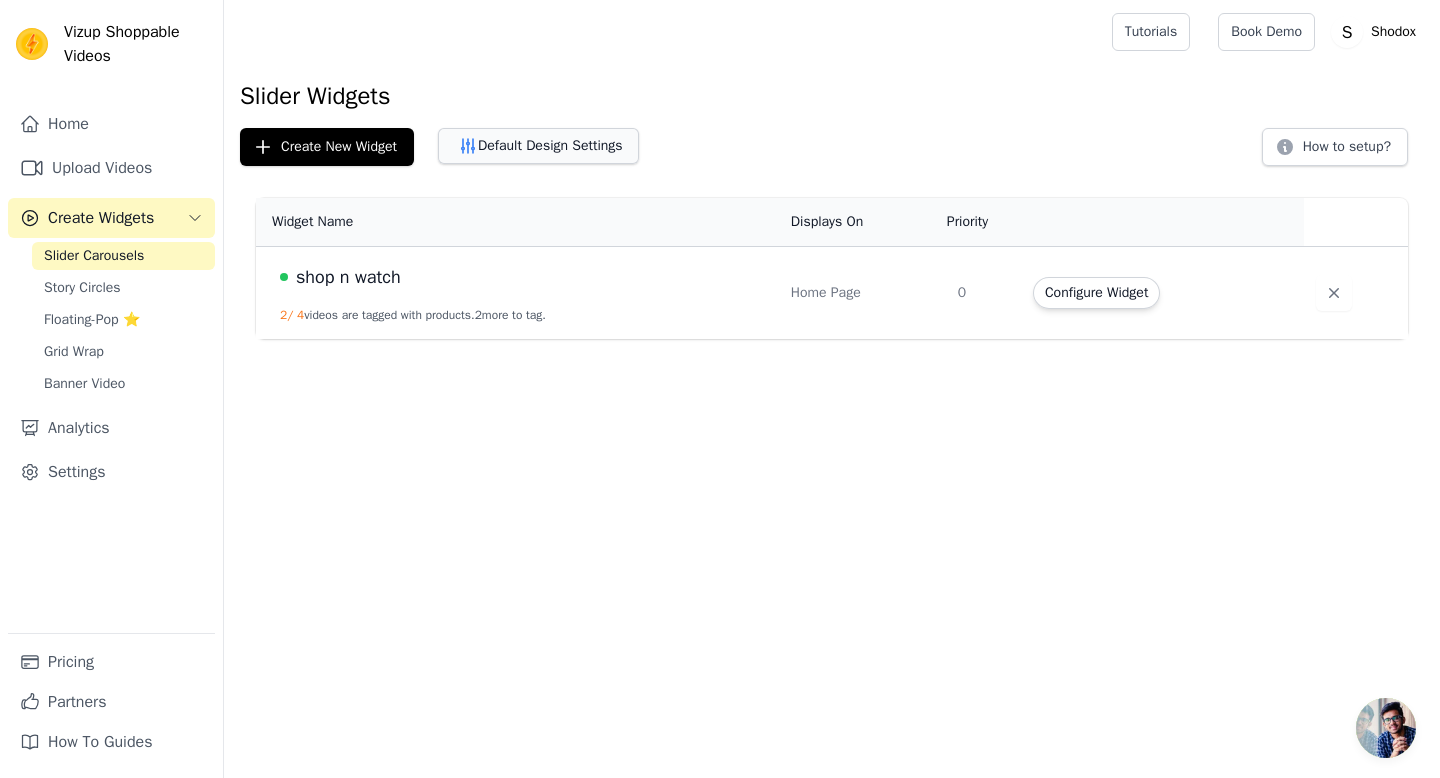click on "Default Design Settings" at bounding box center [538, 146] 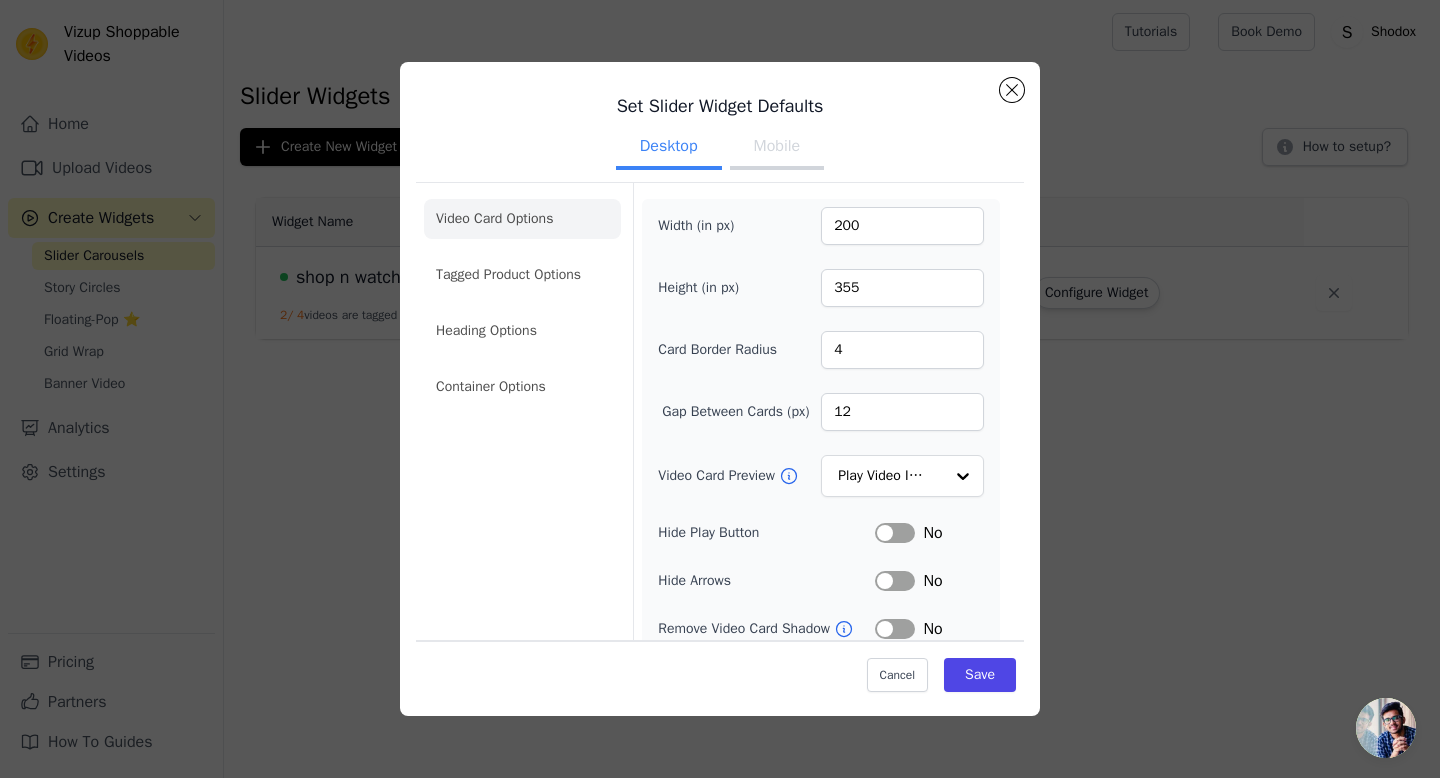 click on "Mobile" at bounding box center [777, 148] 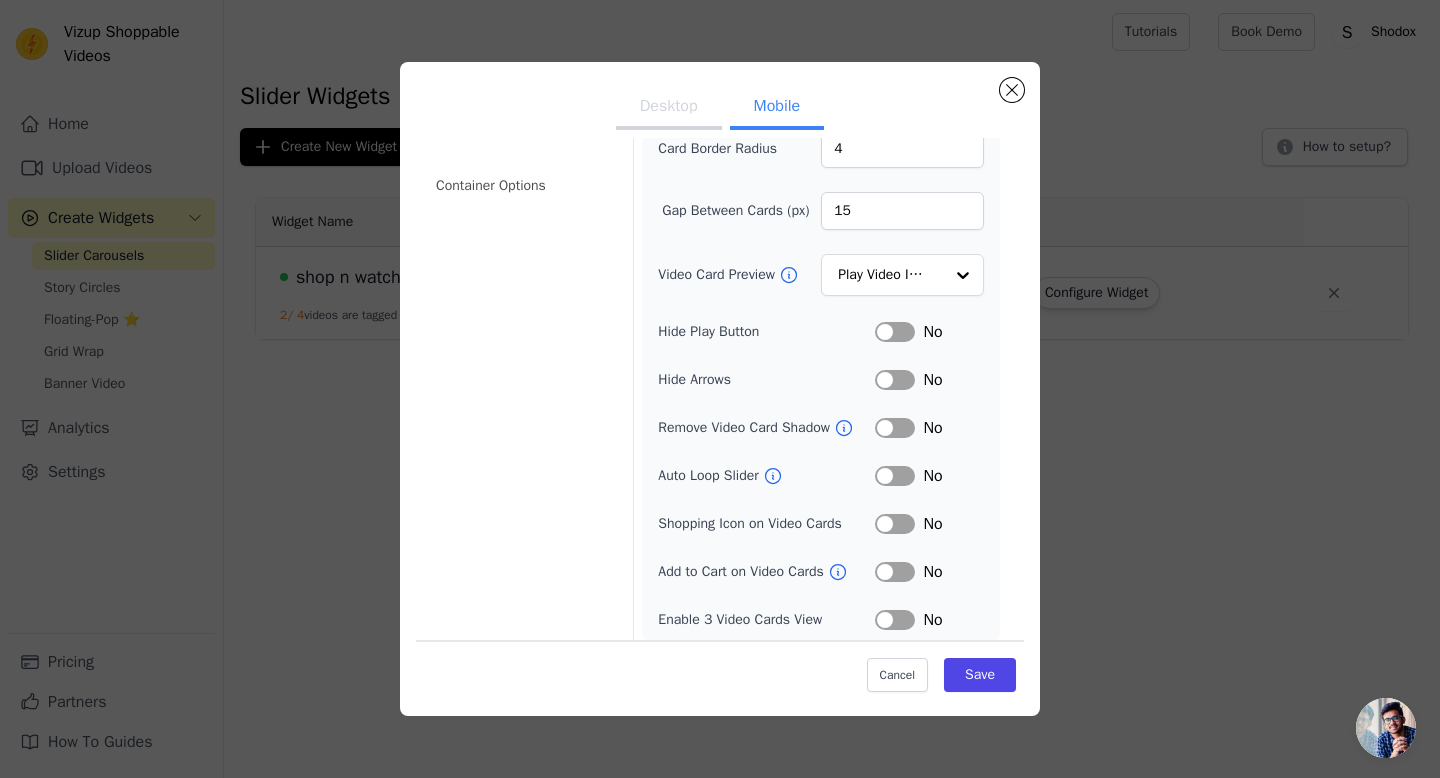 scroll, scrollTop: 210, scrollLeft: 0, axis: vertical 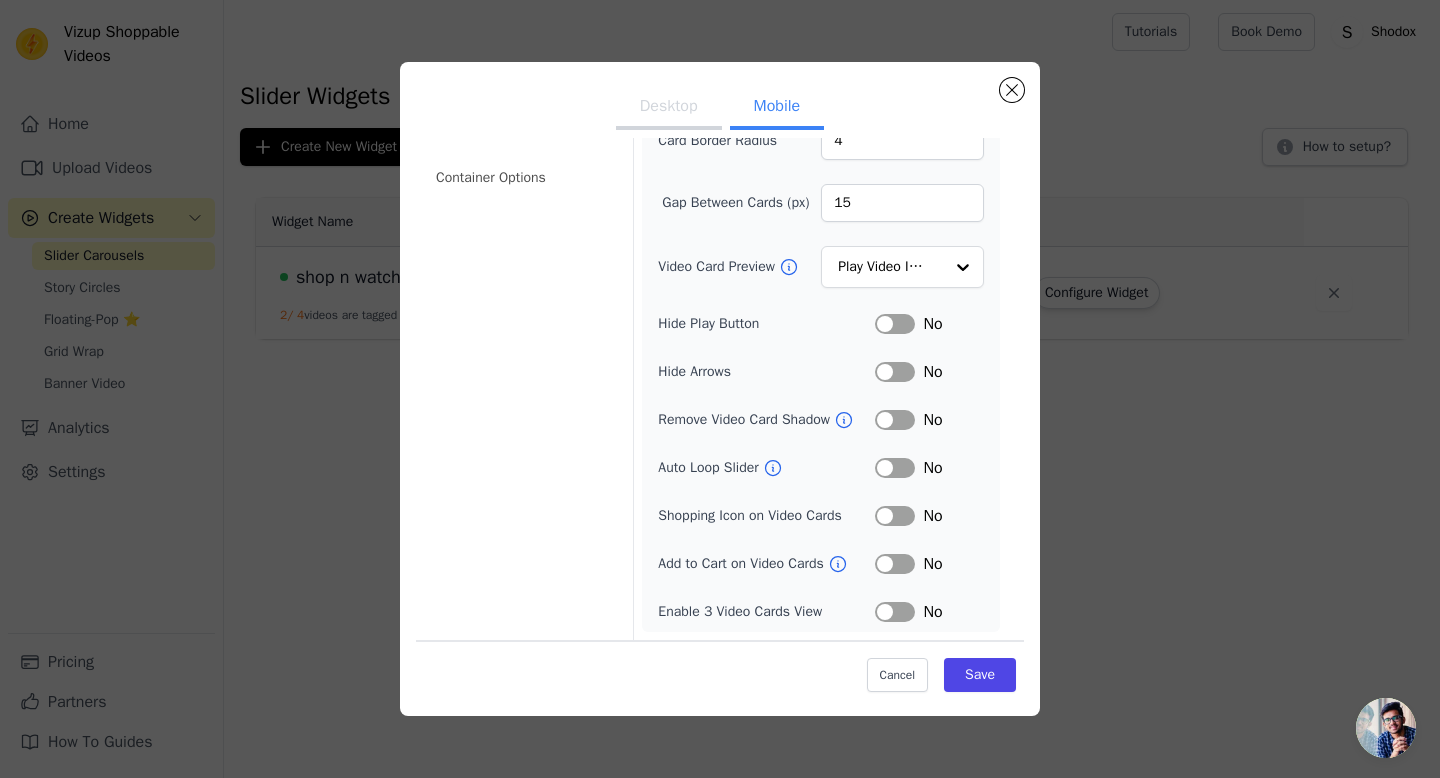 click on "Label" at bounding box center [895, 516] 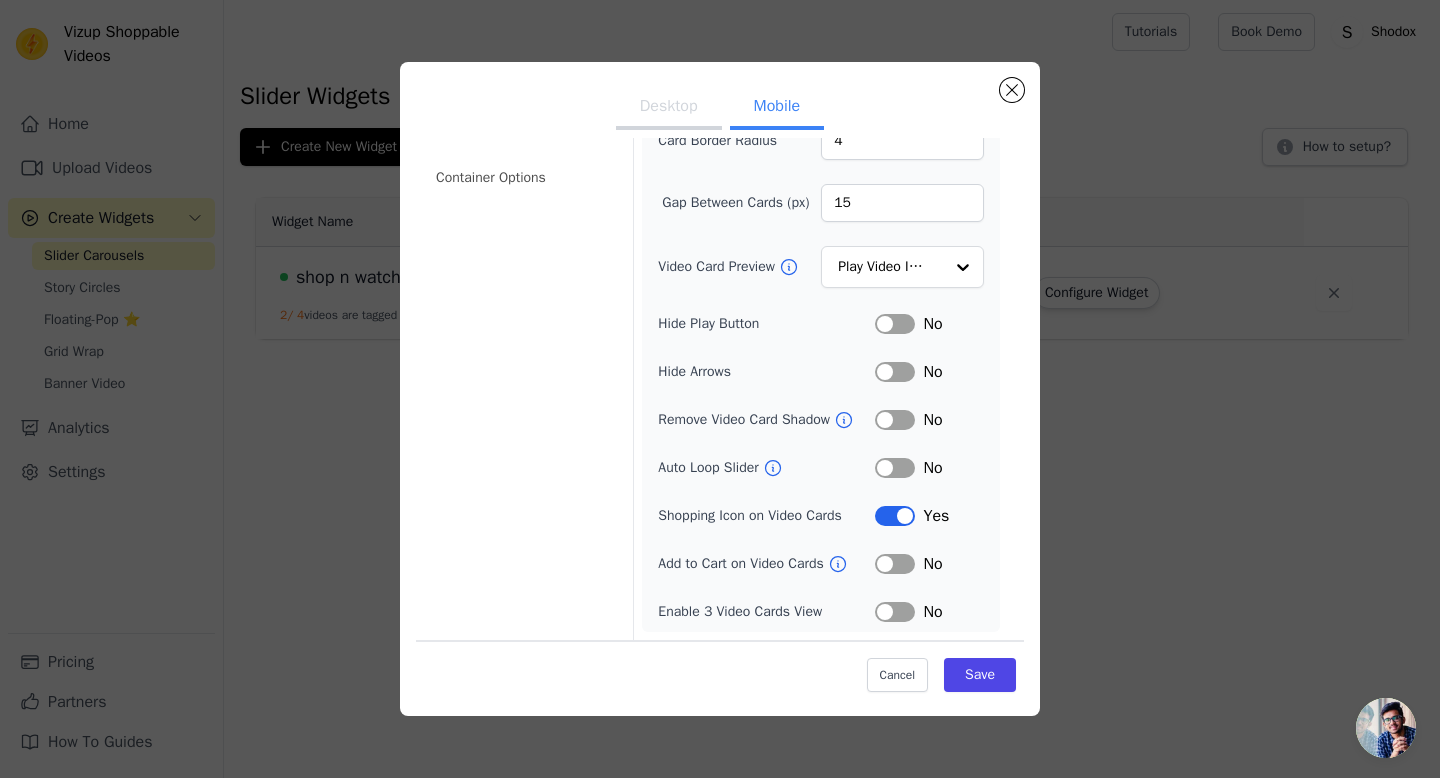 click on "Label" at bounding box center (895, 564) 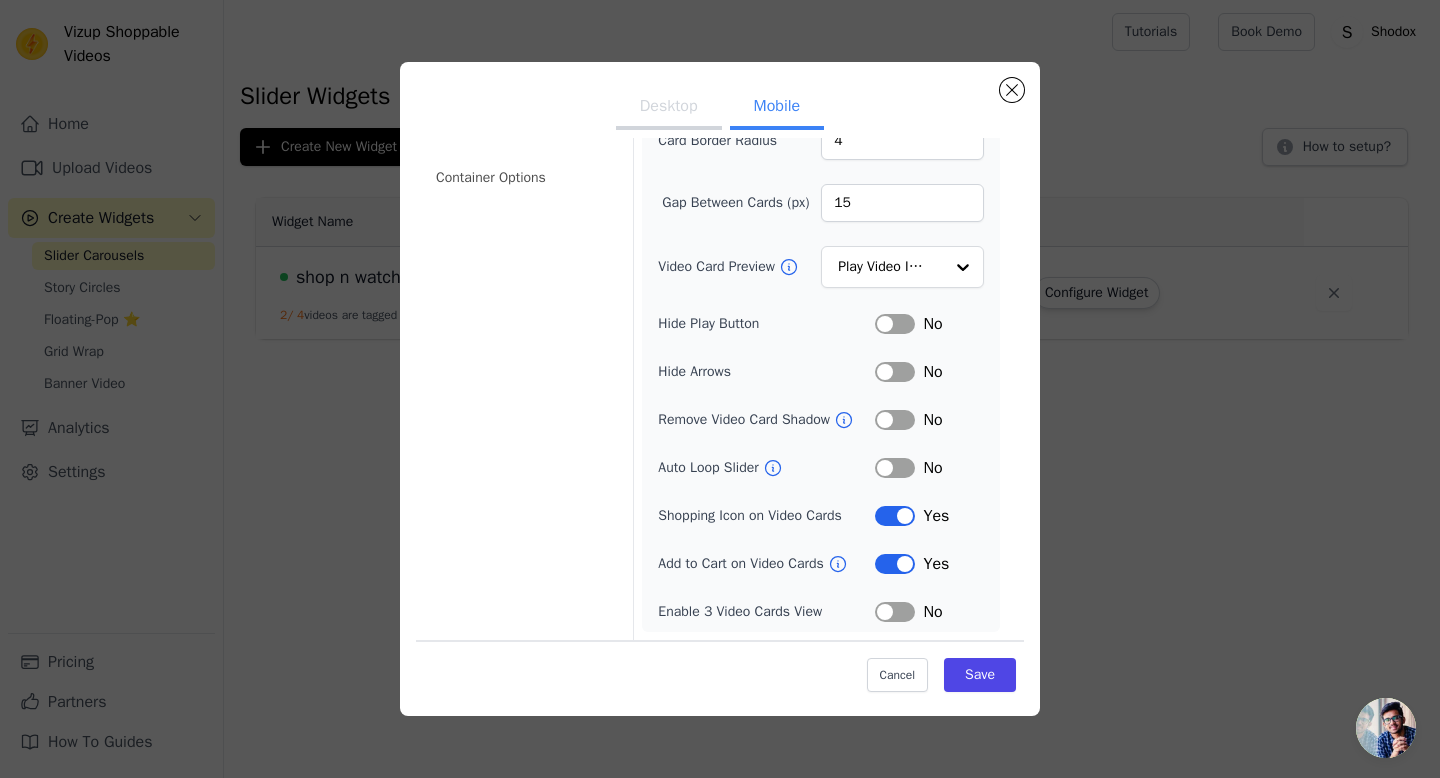click on "Label" at bounding box center (895, 372) 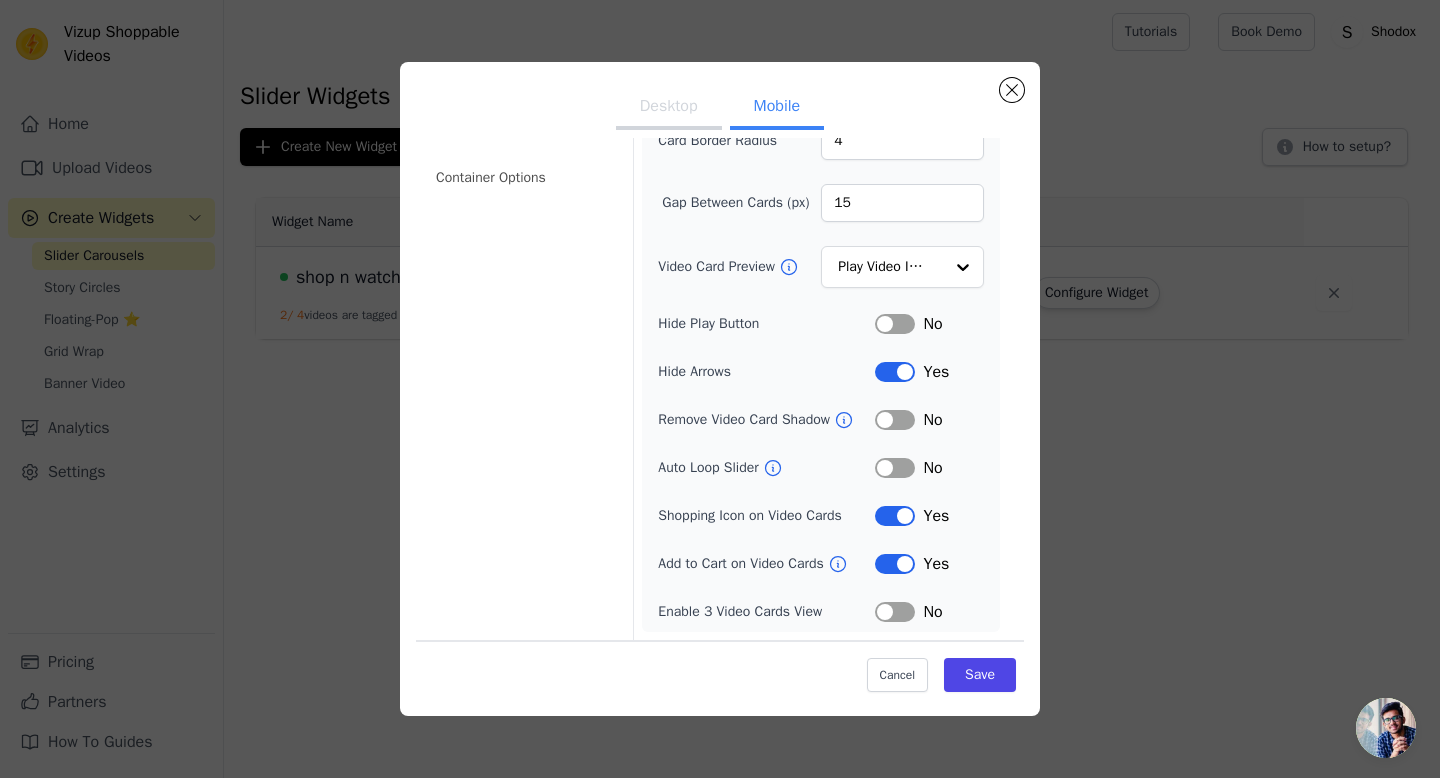 click on "Label" at bounding box center (895, 372) 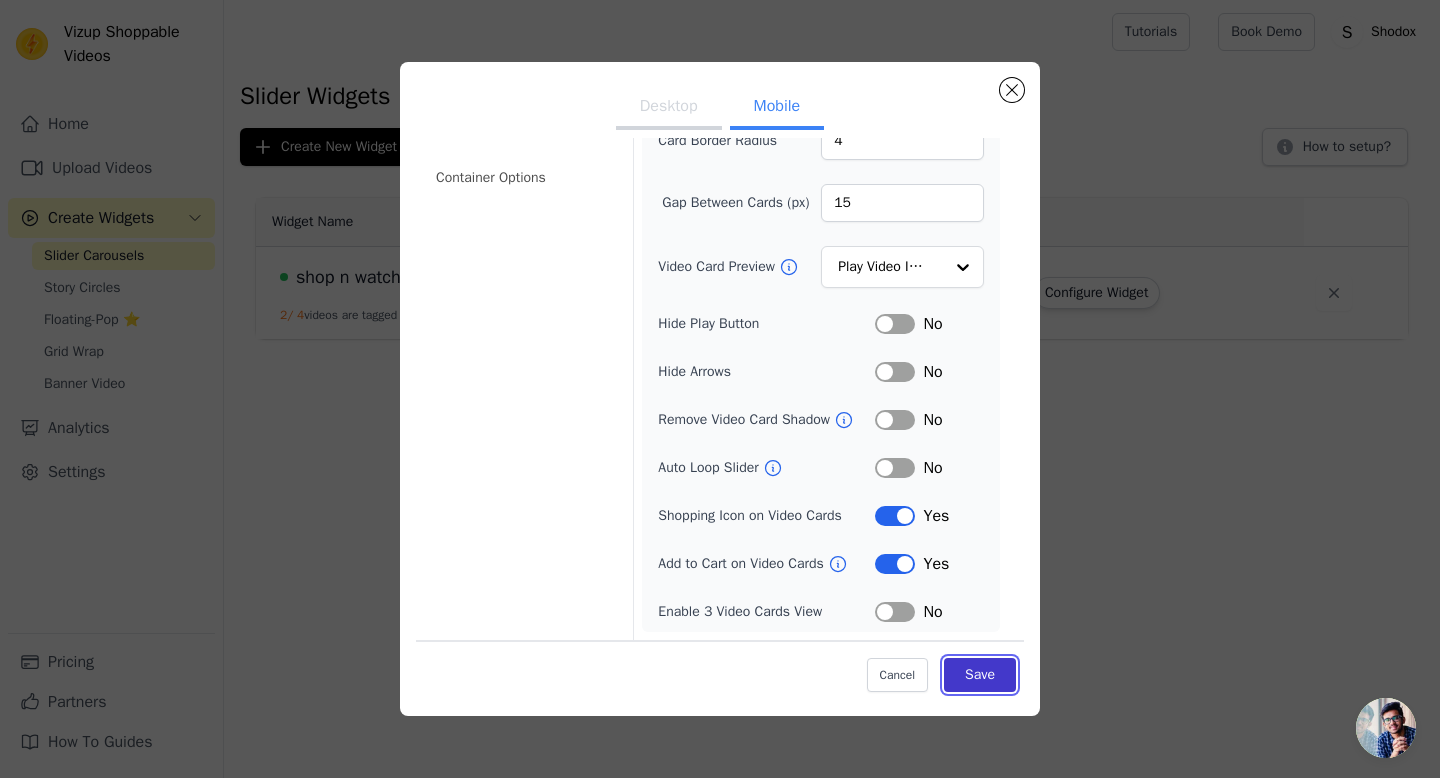 click on "Save" at bounding box center (980, 675) 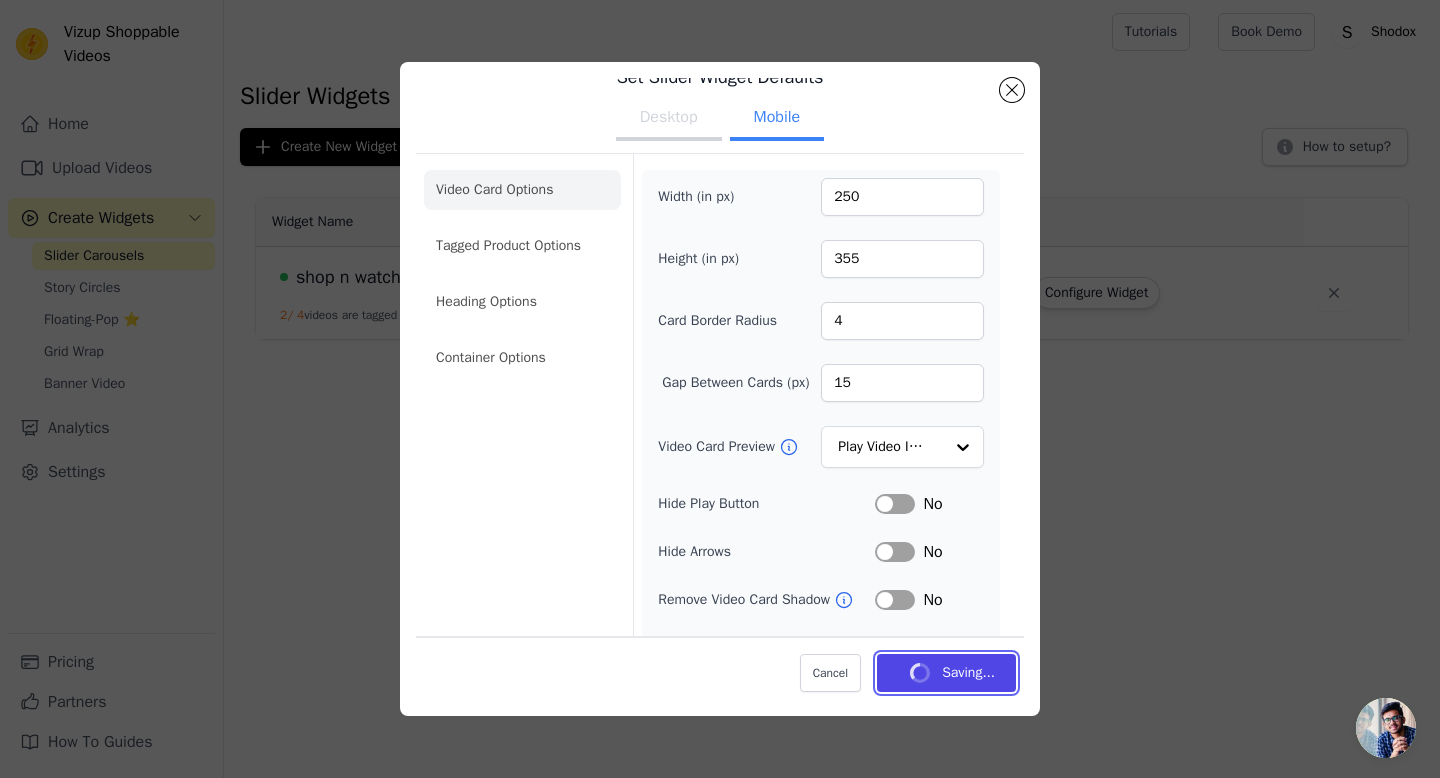 scroll, scrollTop: 32, scrollLeft: 0, axis: vertical 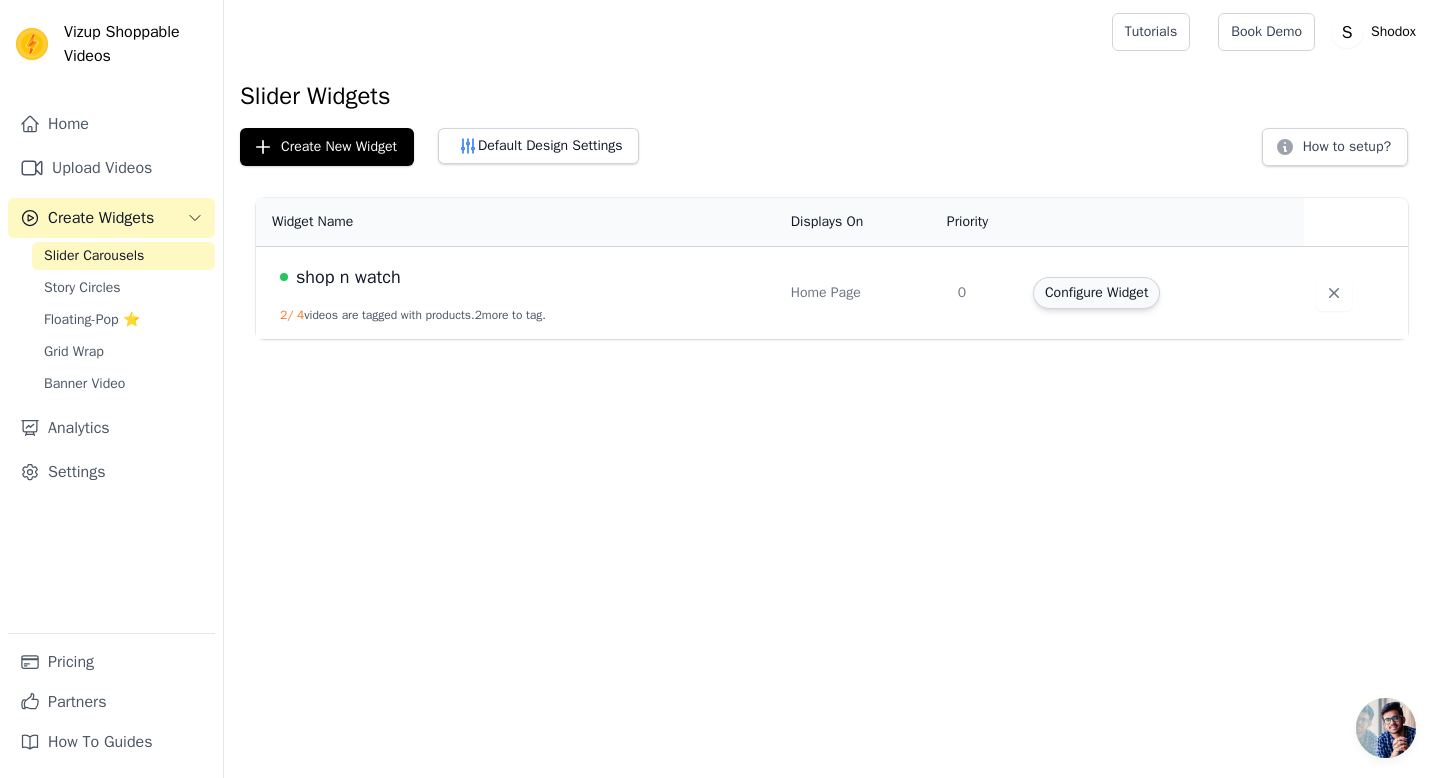 click on "Configure Widget" at bounding box center (1096, 293) 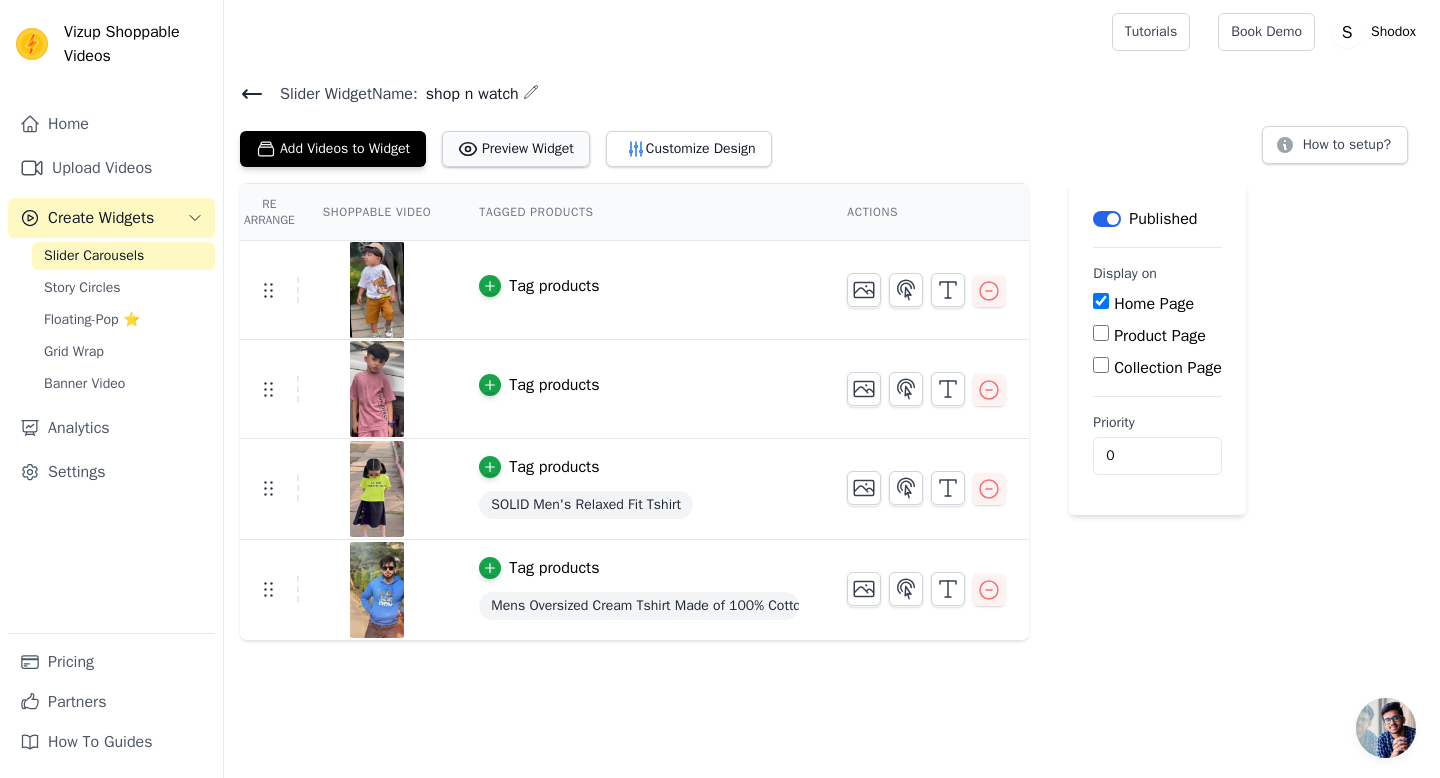 click on "Preview Widget" at bounding box center (516, 149) 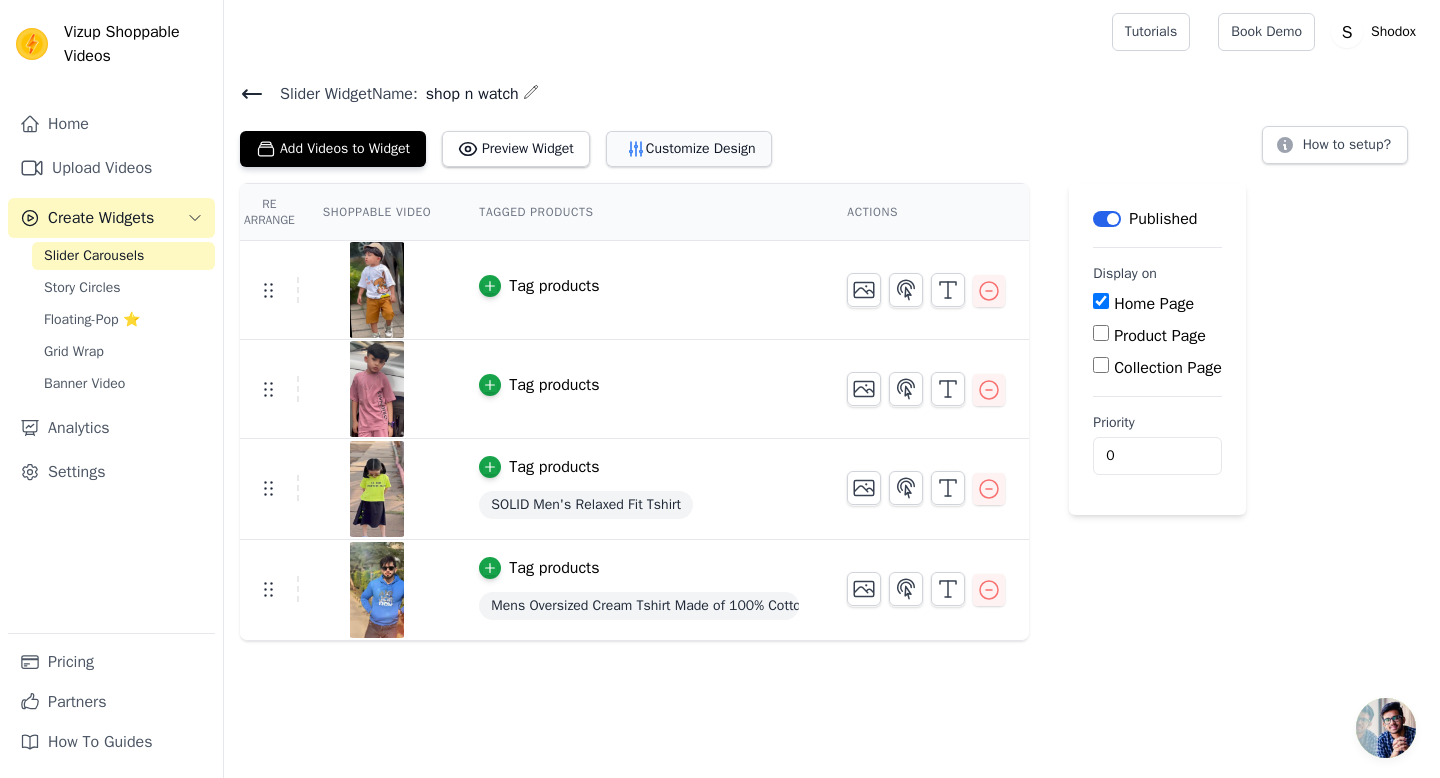 click on "Customize Design" at bounding box center (689, 149) 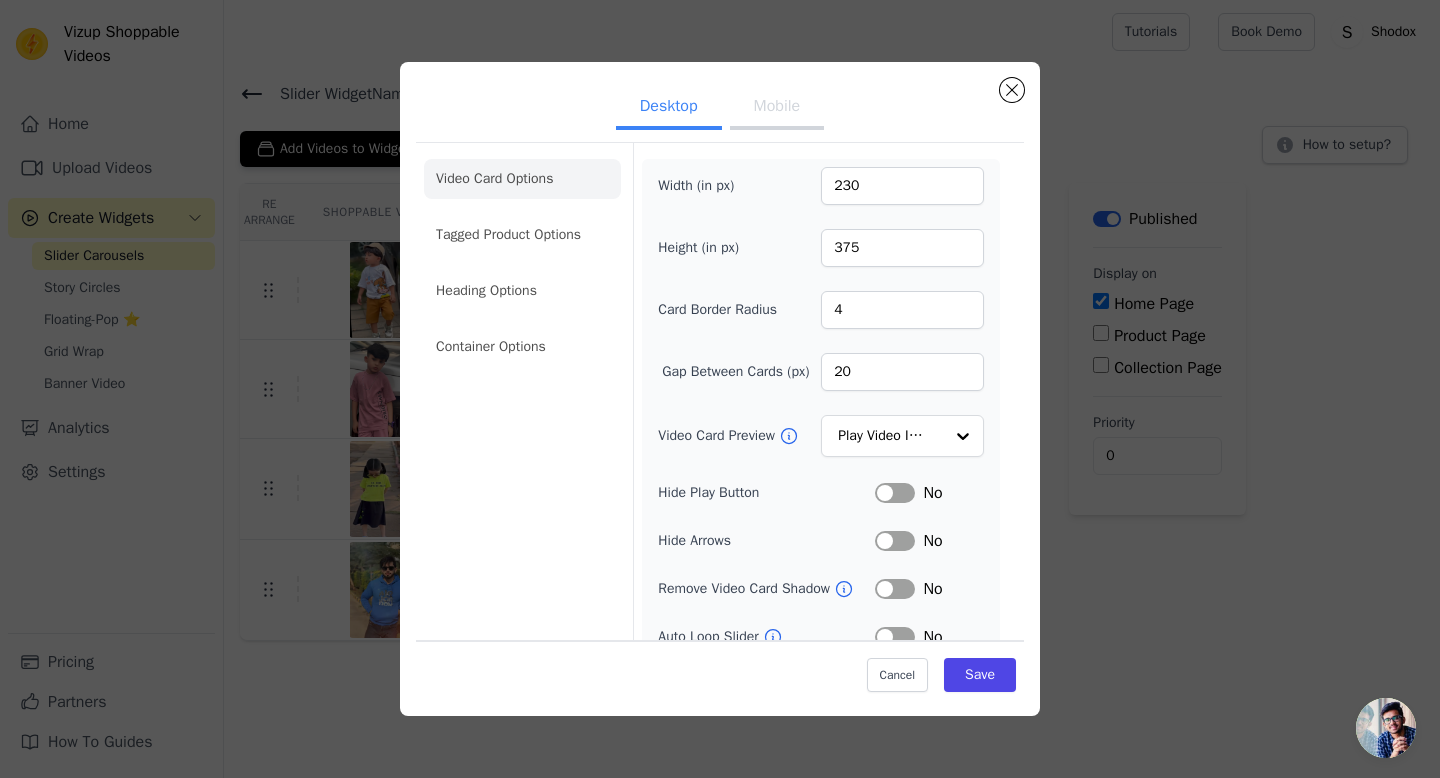 click on "Mobile" at bounding box center (777, 108) 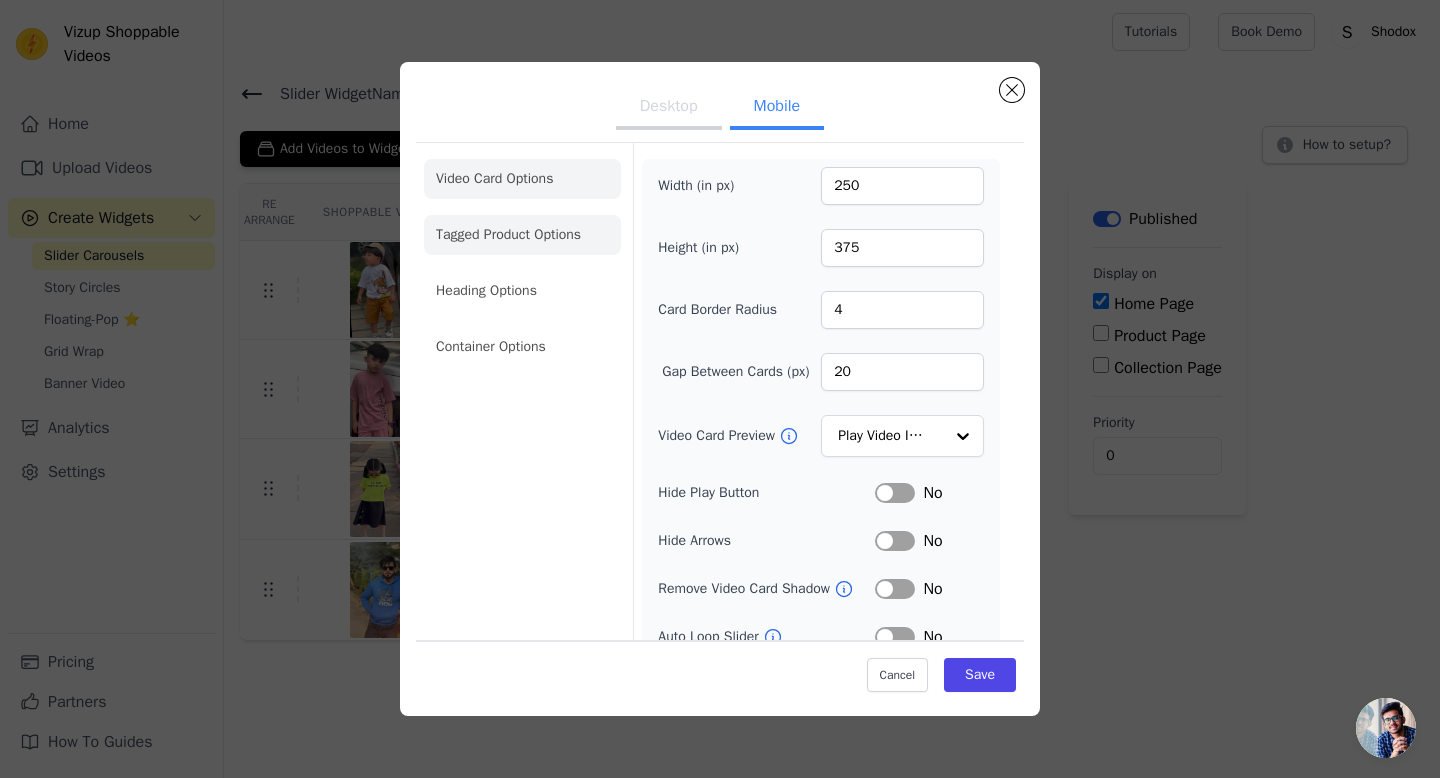 click on "Tagged Product Options" 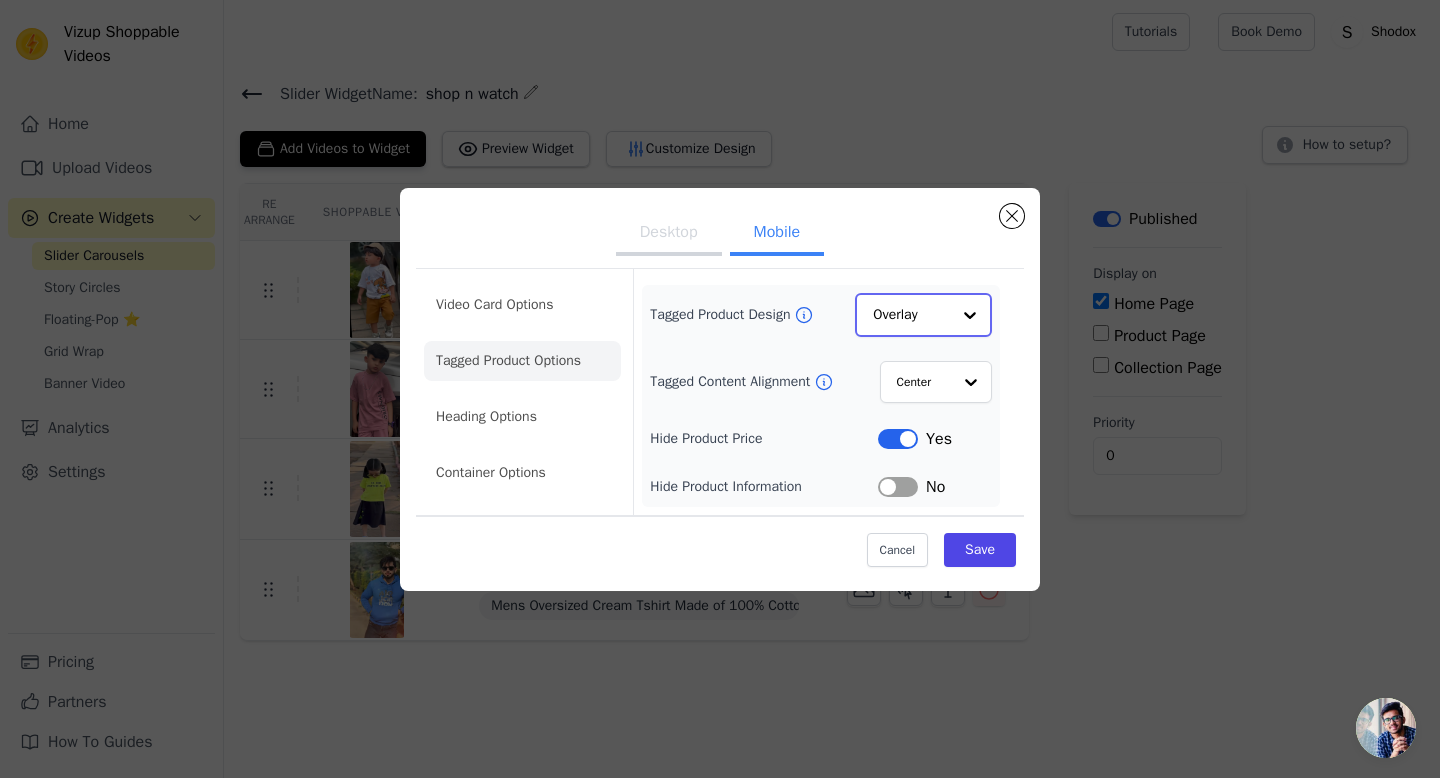 click on "Tagged Product Design" 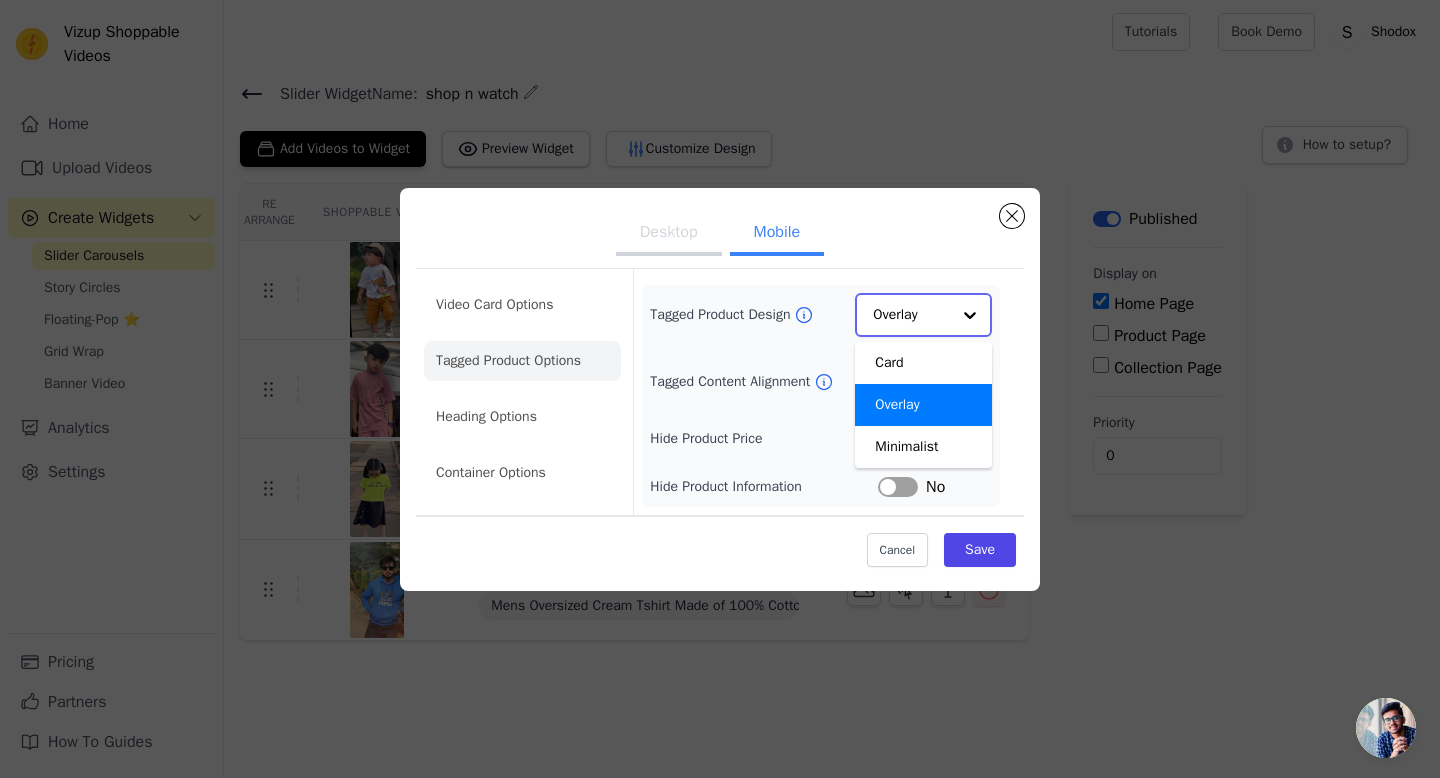 scroll, scrollTop: 0, scrollLeft: 0, axis: both 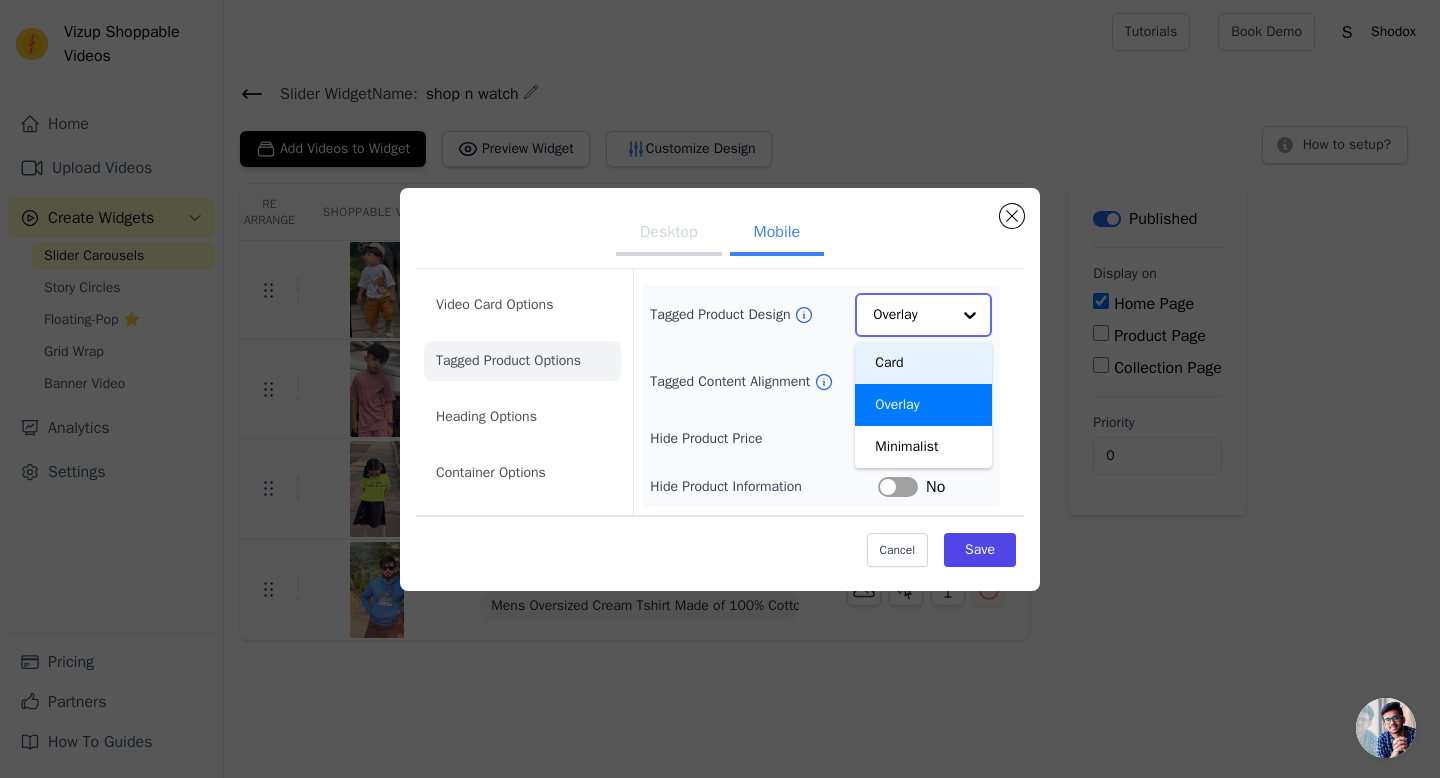 click on "Card" at bounding box center [923, 363] 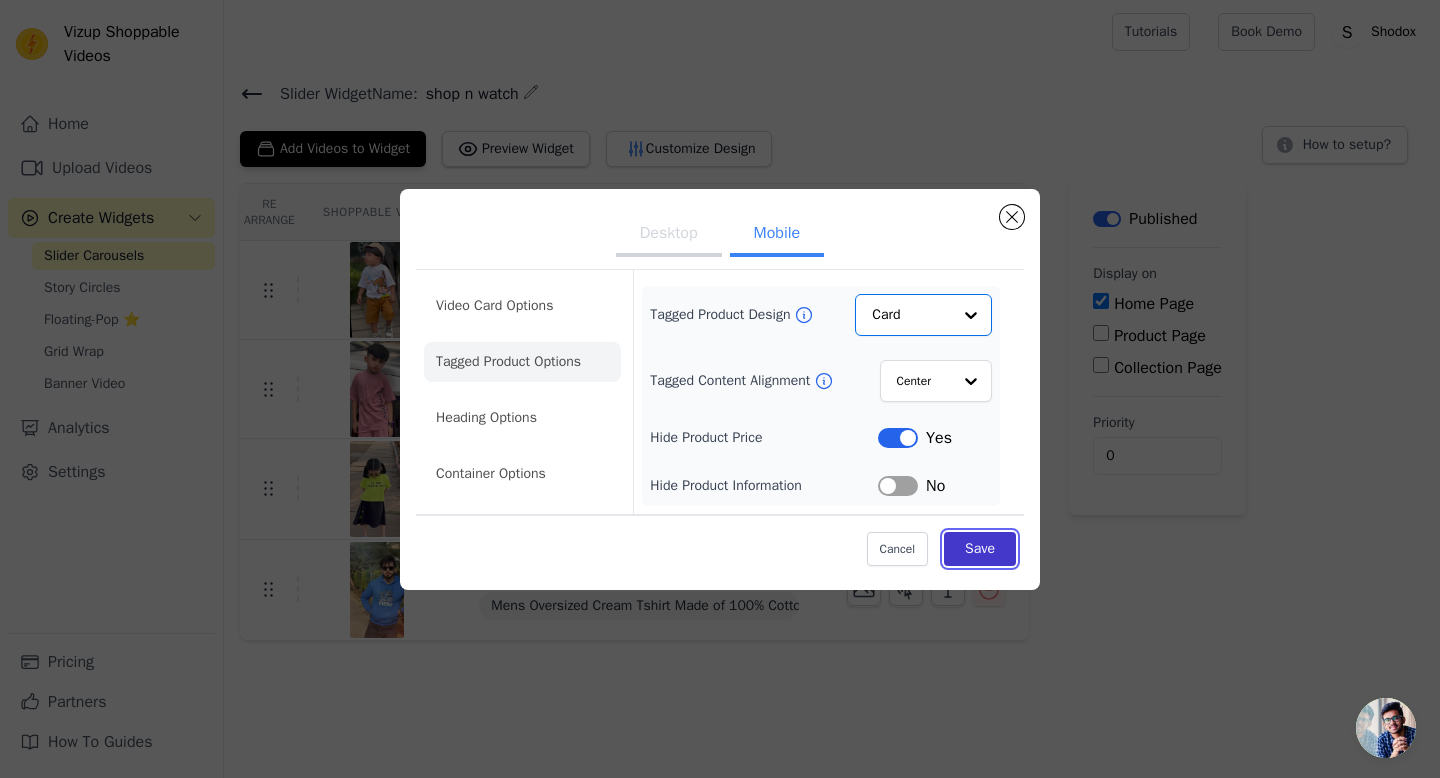 click on "Save" at bounding box center (980, 549) 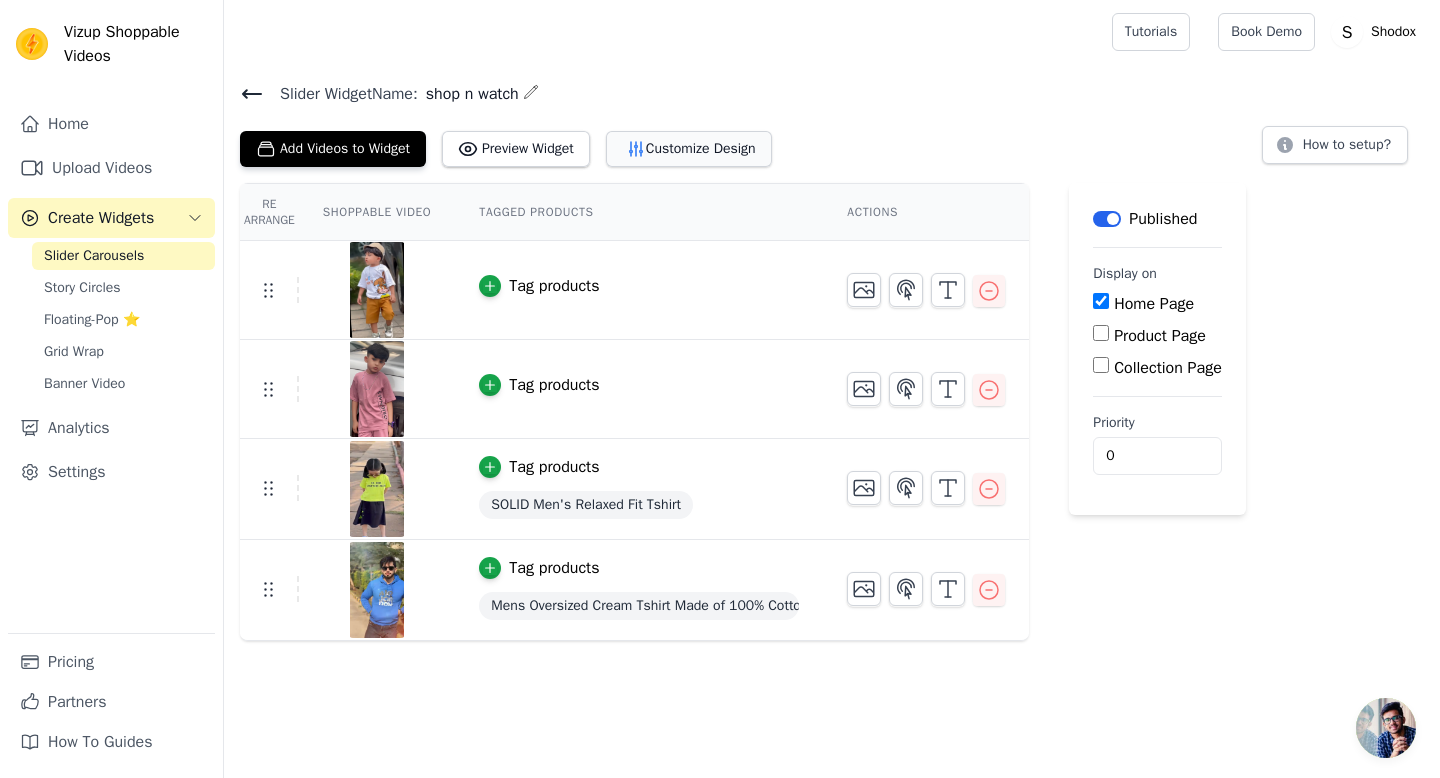 click on "Customize Design" at bounding box center (689, 149) 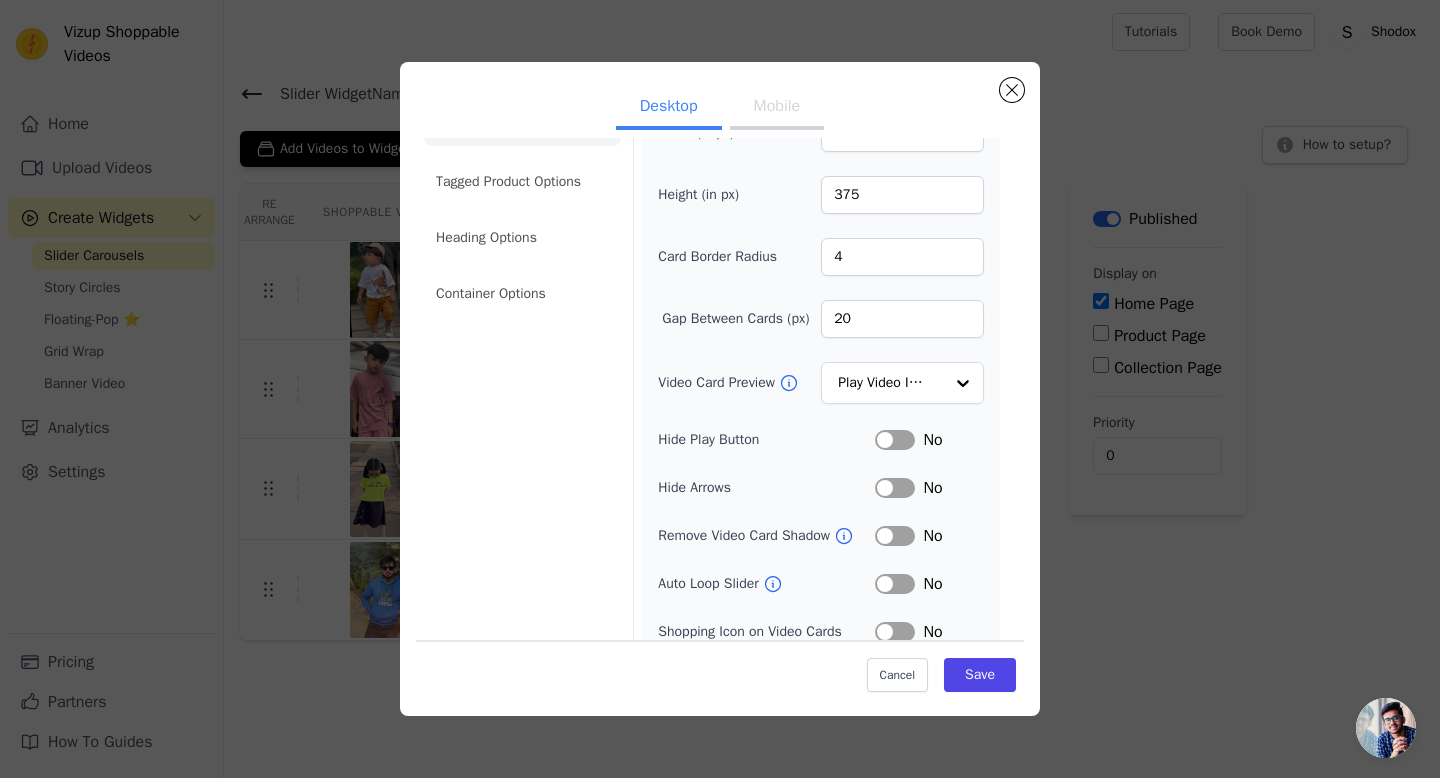 scroll, scrollTop: 0, scrollLeft: 0, axis: both 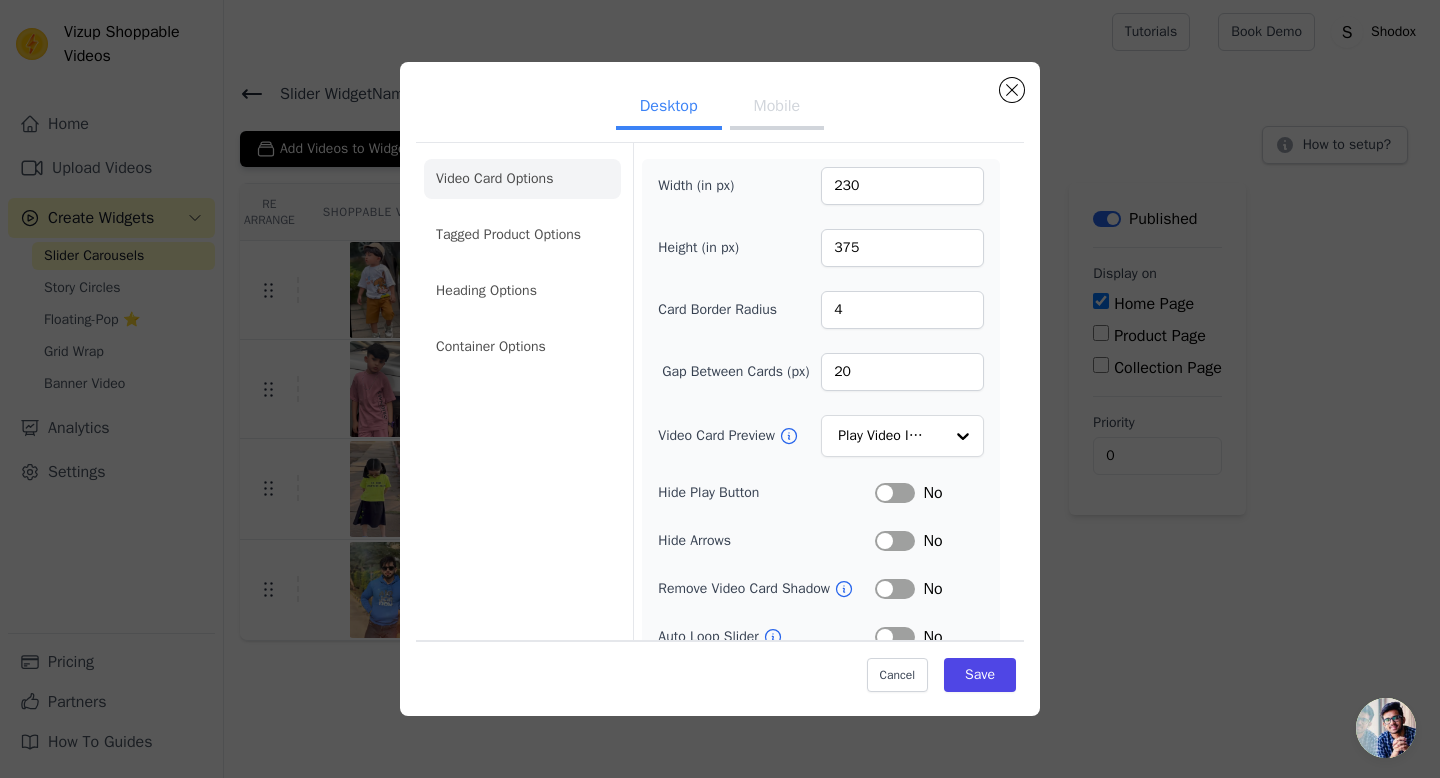 click on "Mobile" at bounding box center (777, 108) 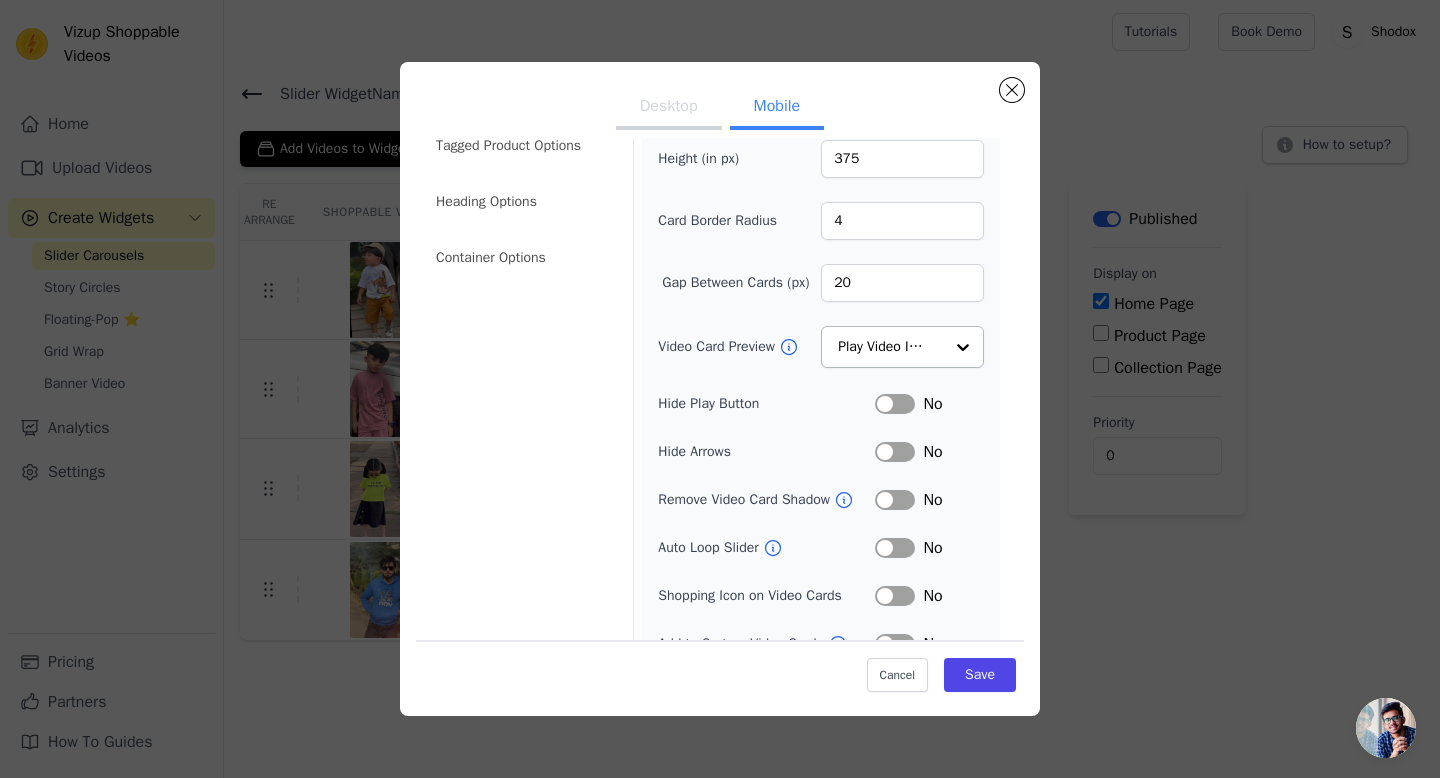 scroll, scrollTop: 170, scrollLeft: 0, axis: vertical 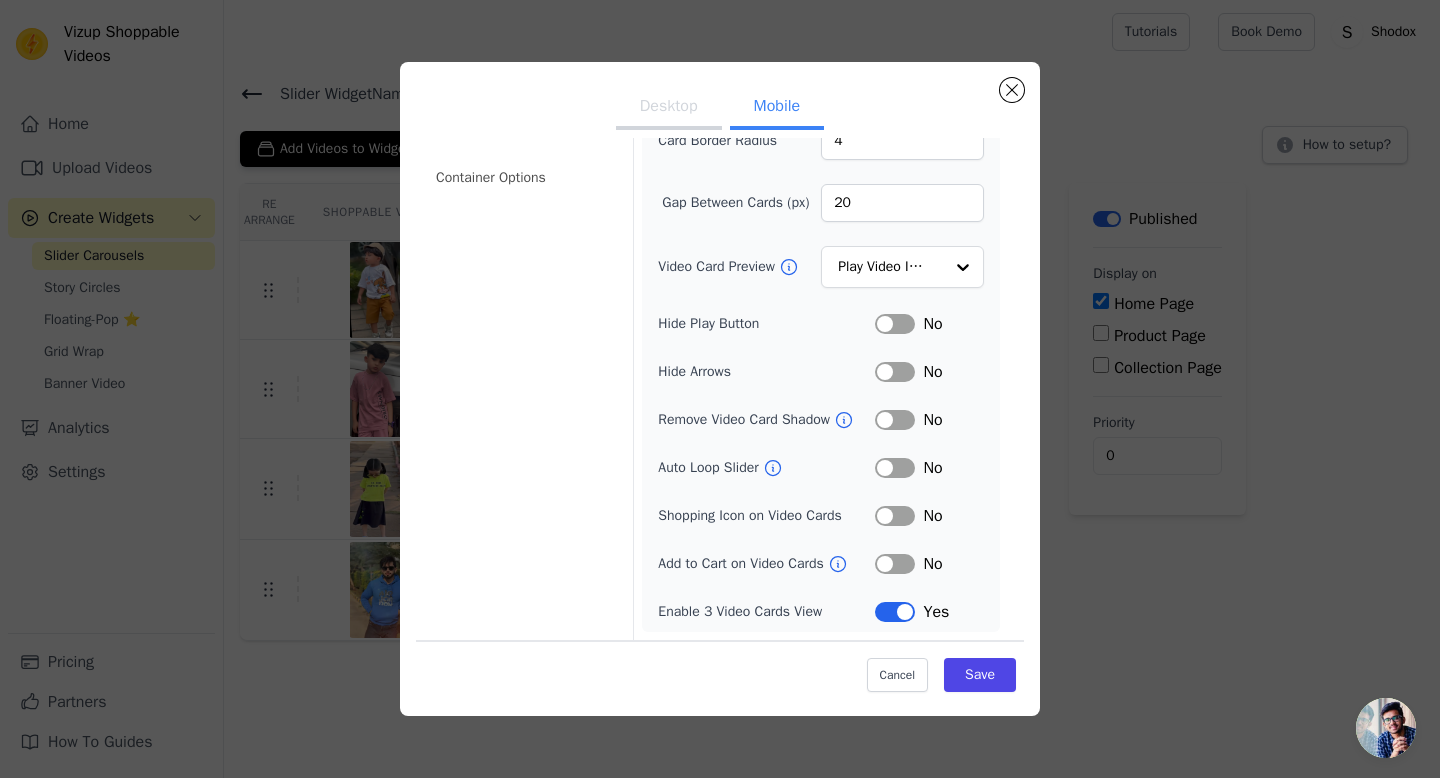 click on "Label" at bounding box center [895, 612] 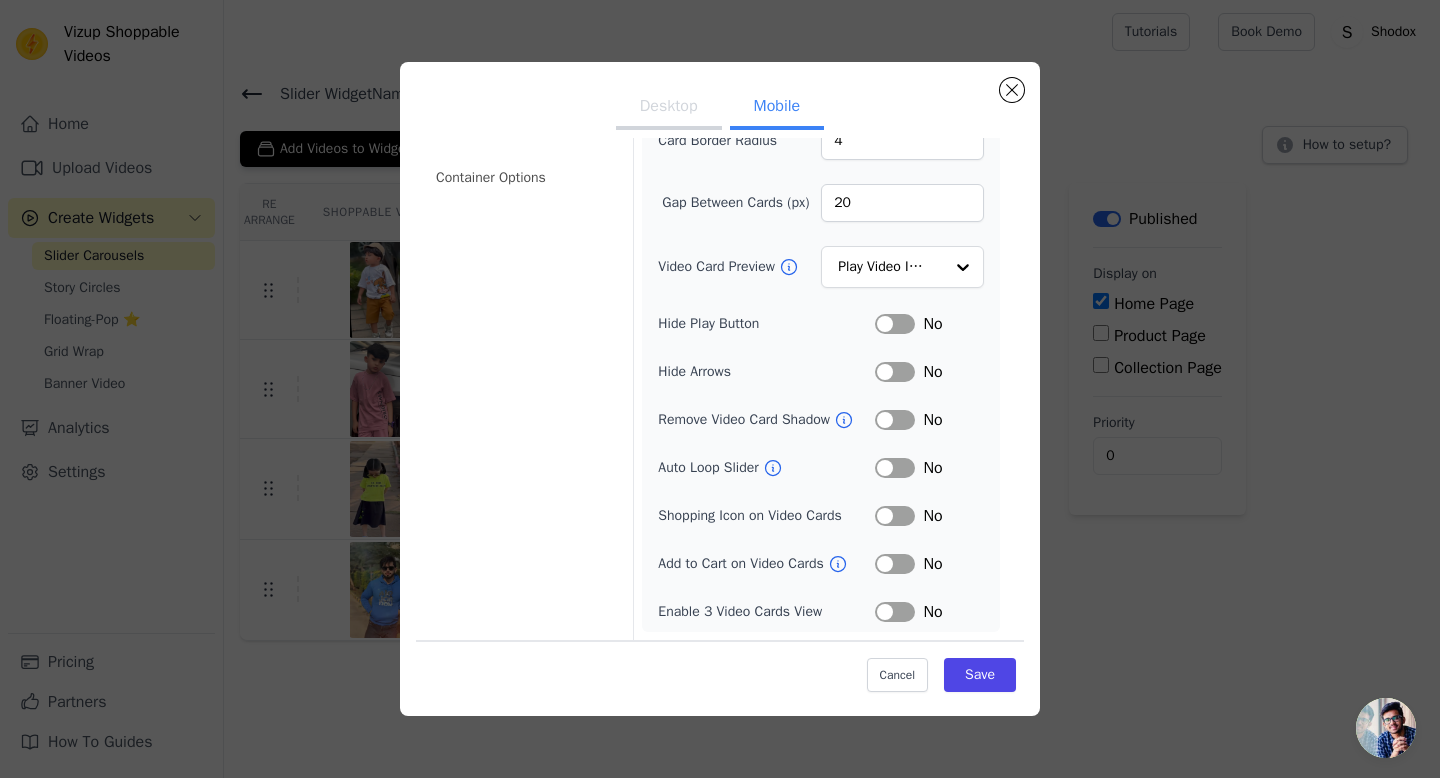 scroll, scrollTop: 0, scrollLeft: 0, axis: both 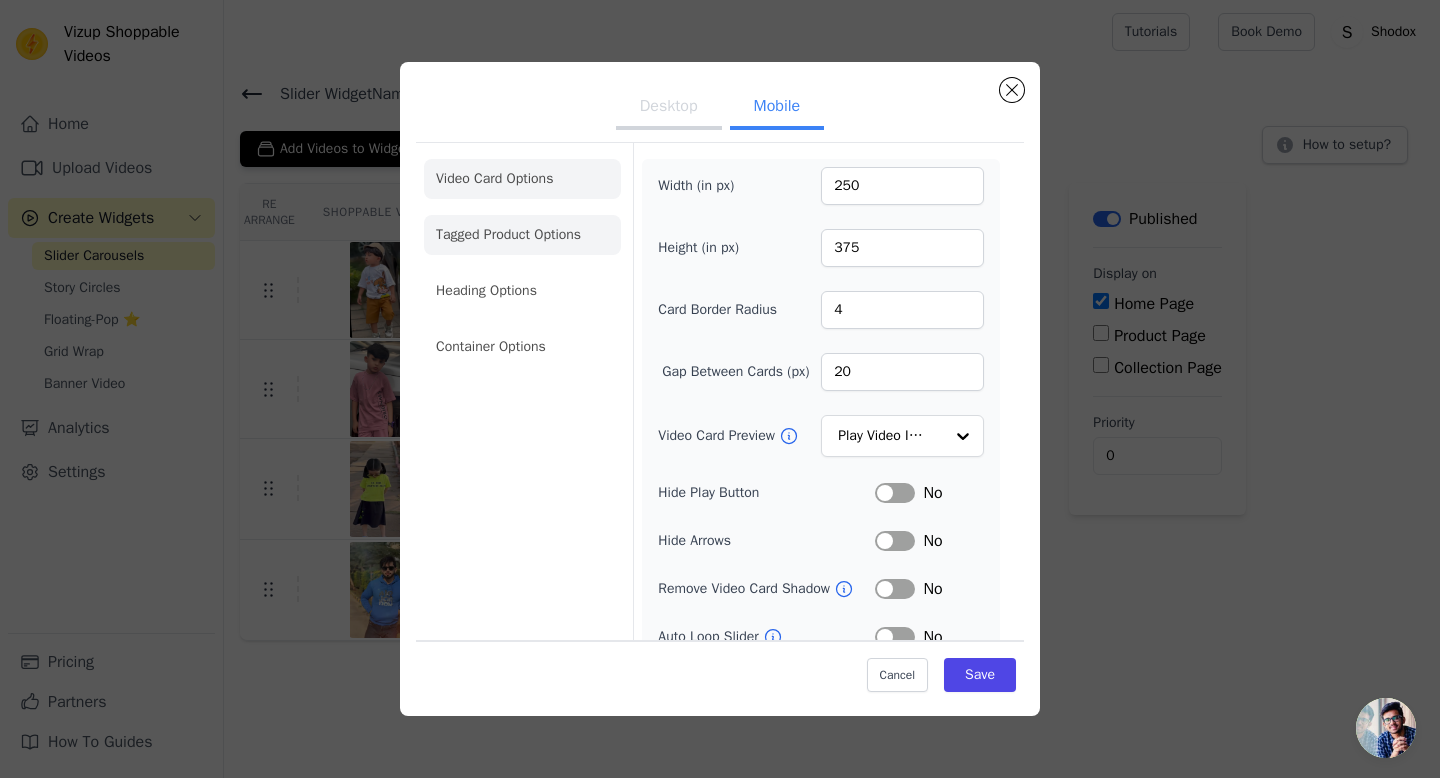 click on "Tagged Product Options" 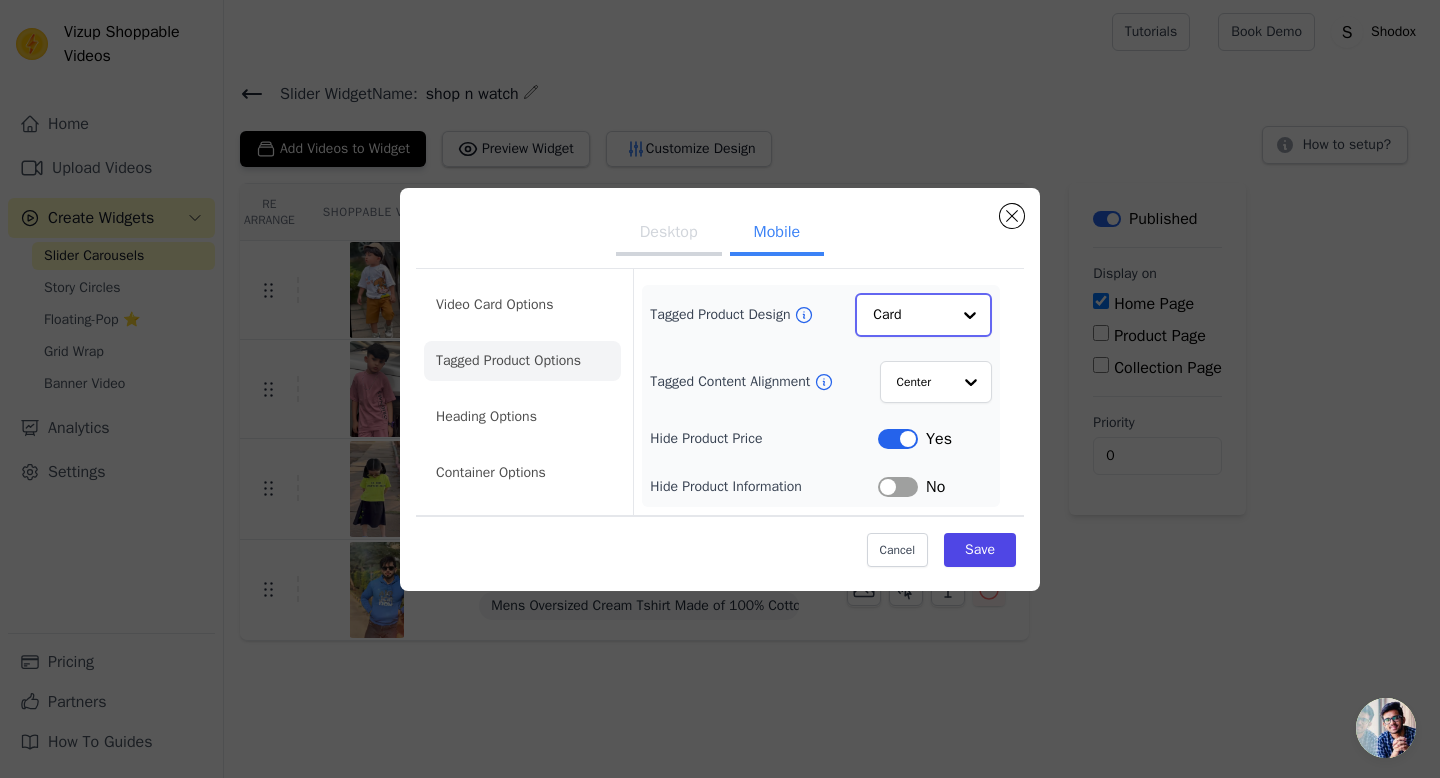 click on "Tagged Product Design" 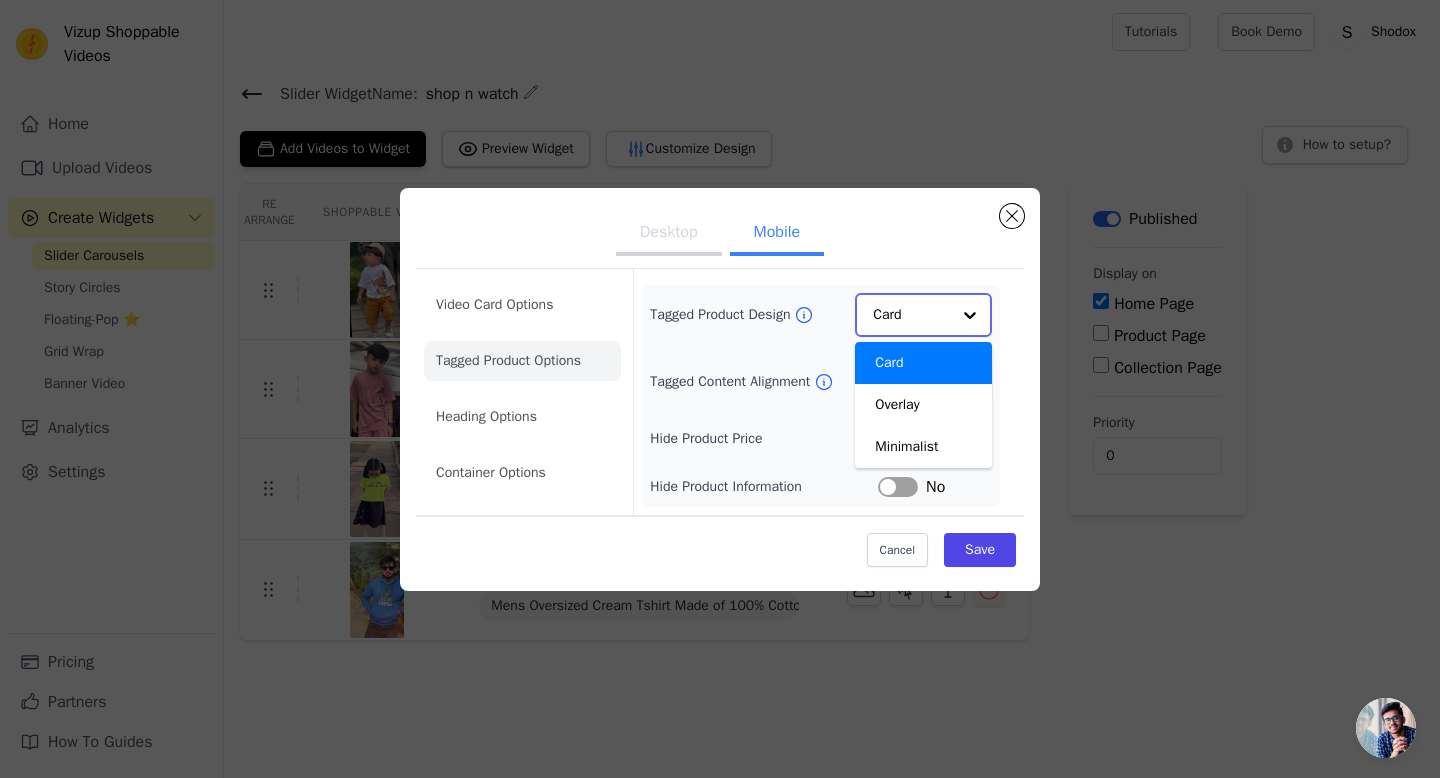 scroll, scrollTop: 0, scrollLeft: 0, axis: both 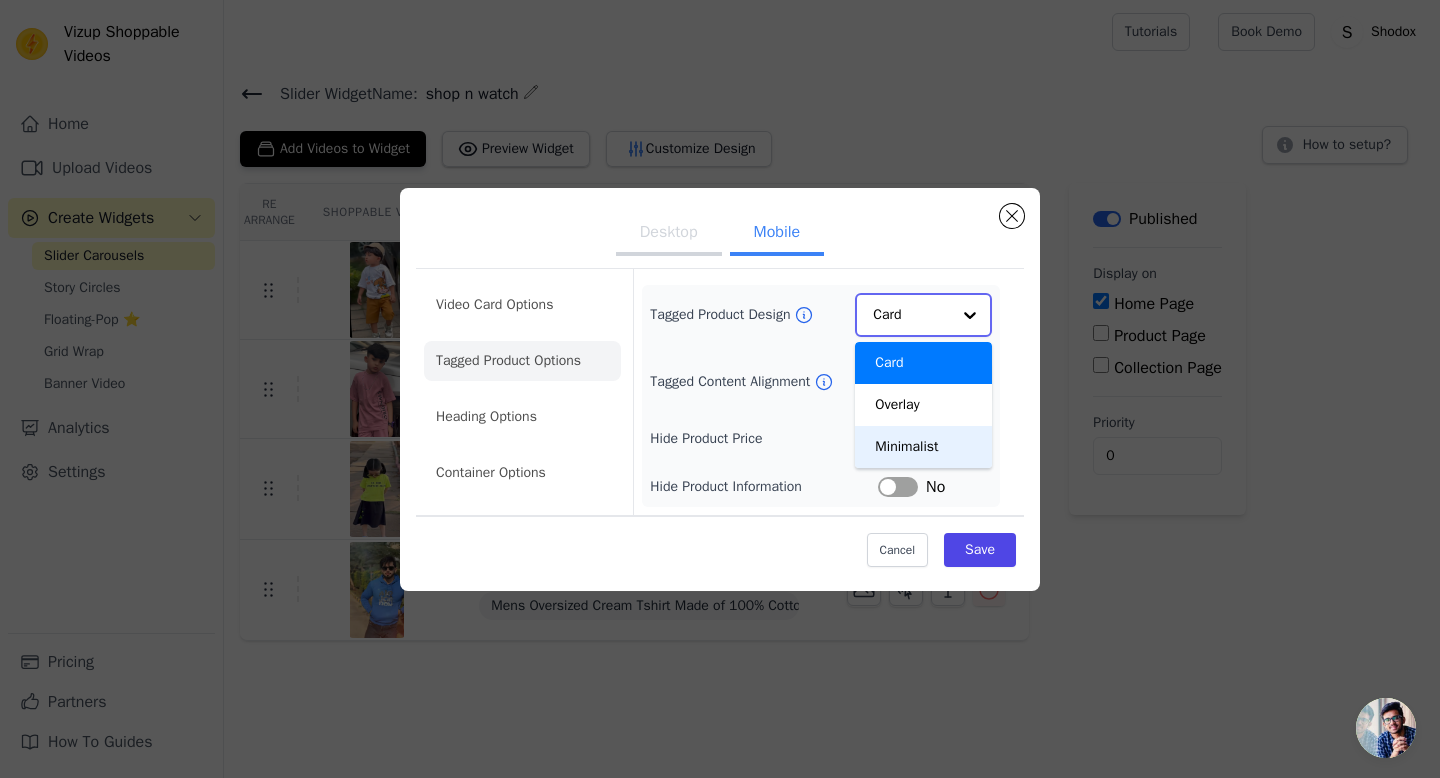 click on "Minimalist" at bounding box center (923, 447) 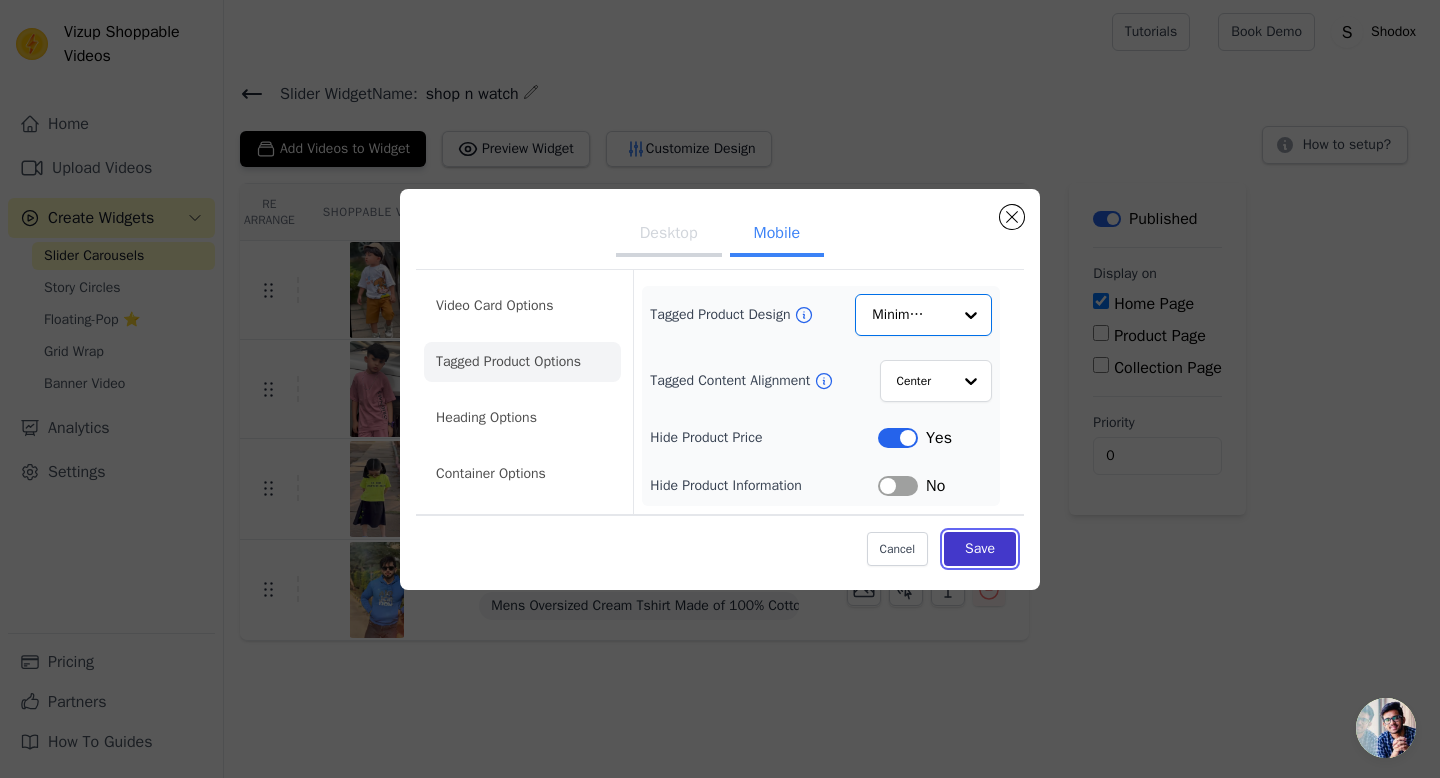 click on "Save" at bounding box center (980, 549) 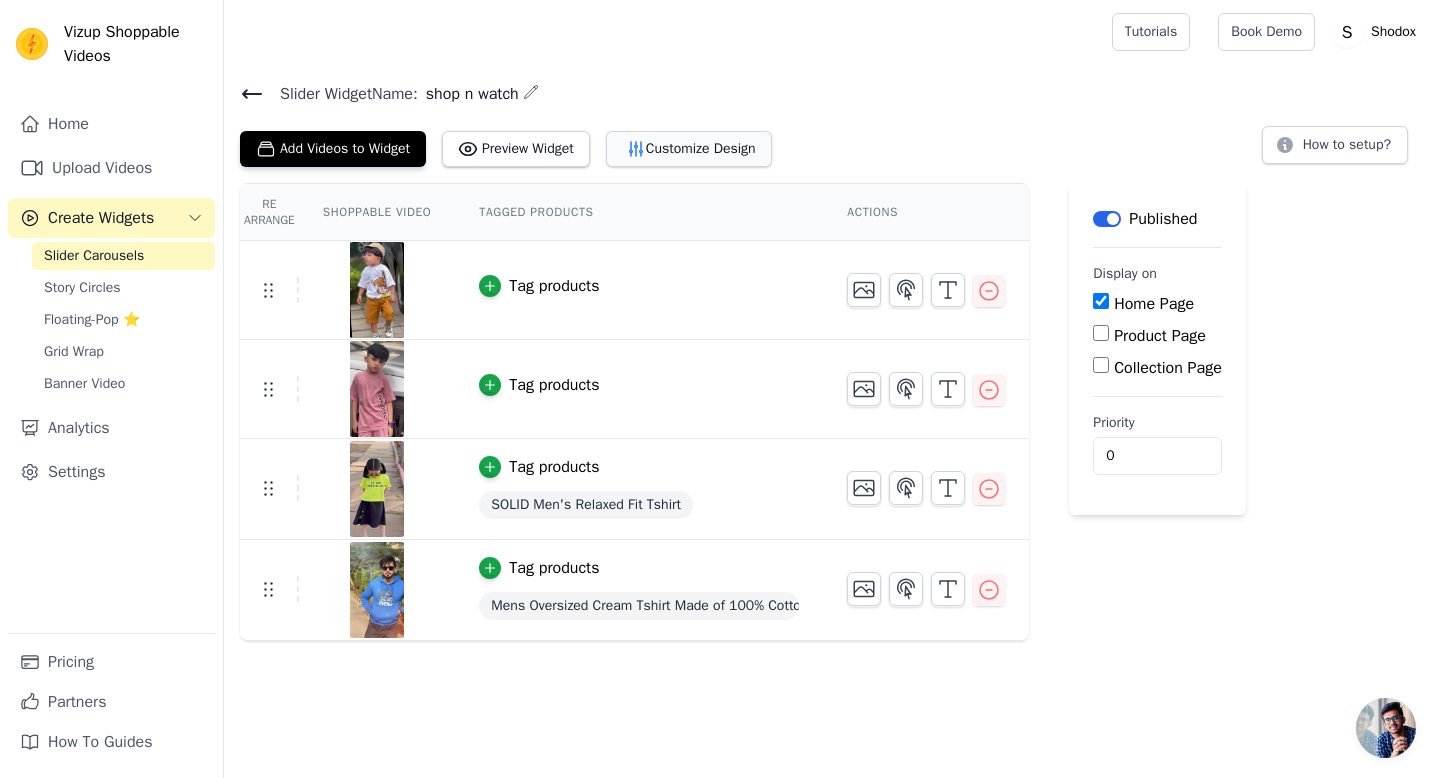 click on "Customize Design" at bounding box center [689, 149] 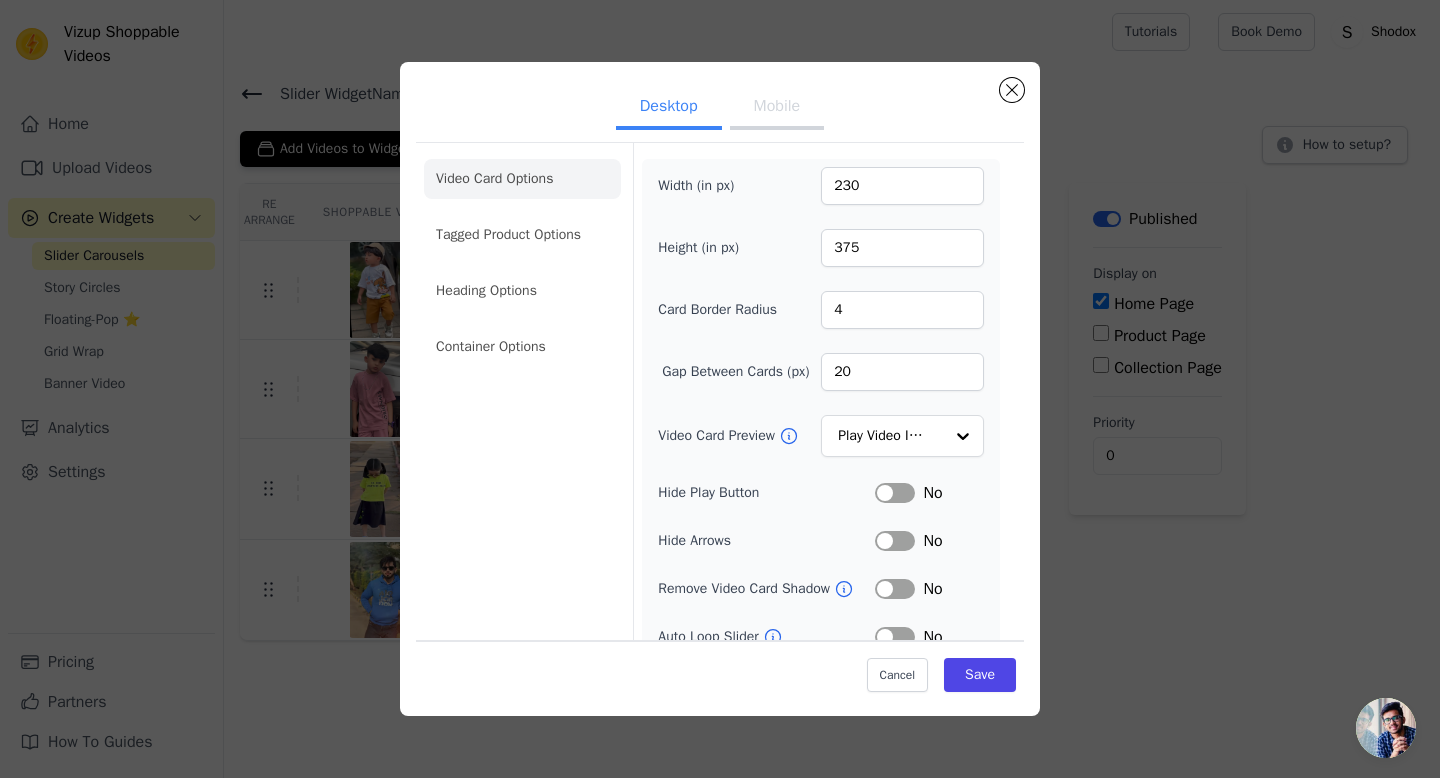 click on "Mobile" at bounding box center (777, 108) 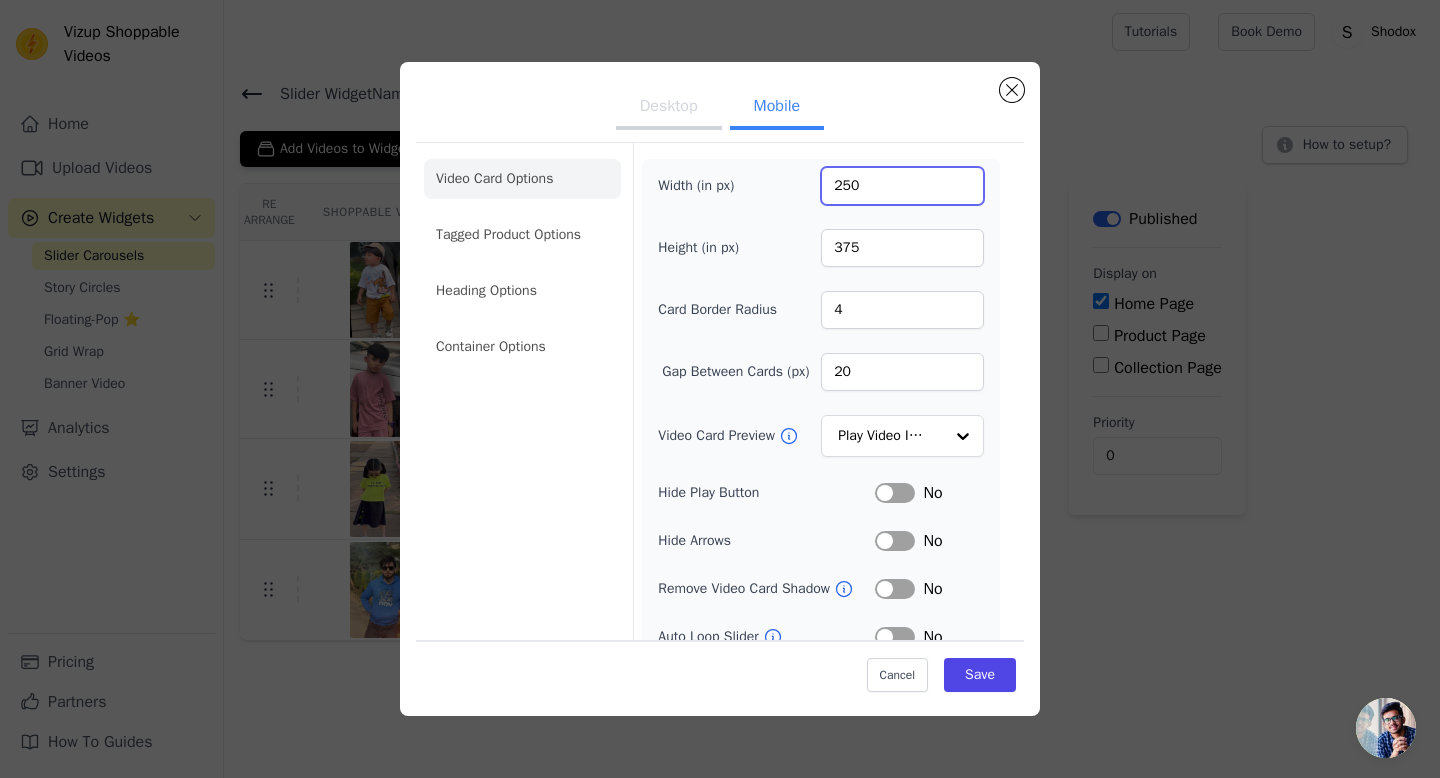 drag, startPoint x: 853, startPoint y: 192, endPoint x: 854, endPoint y: 232, distance: 40.012497 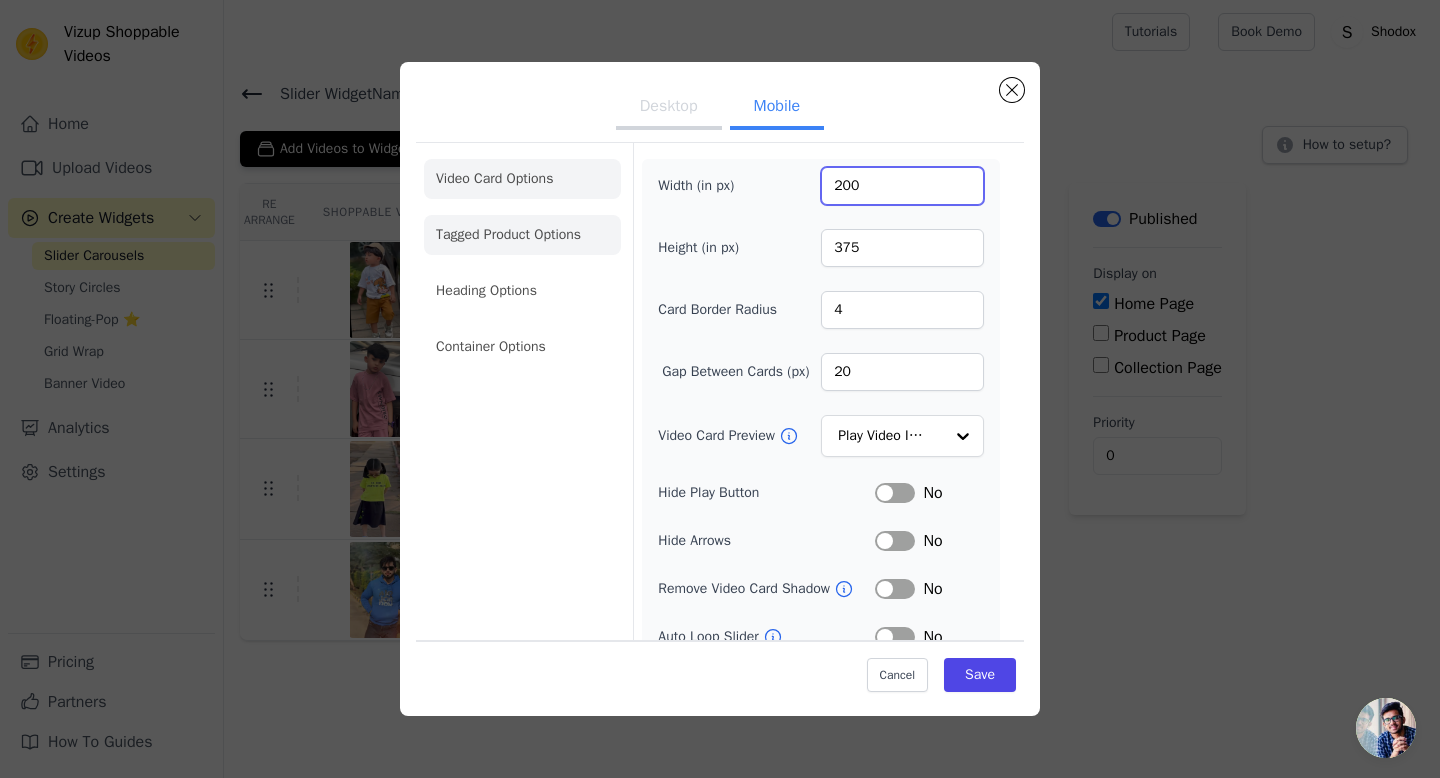 type on "200" 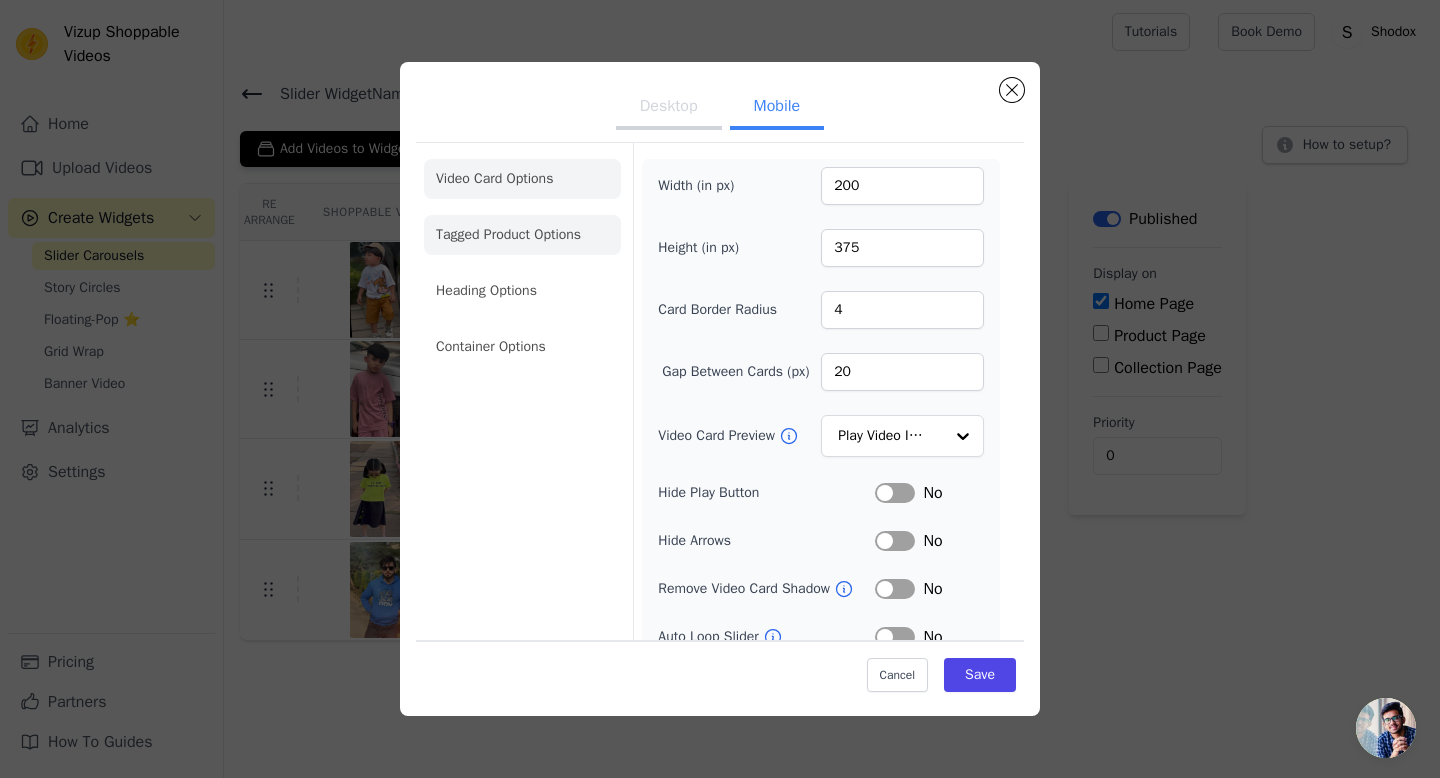 click on "Tagged Product Options" 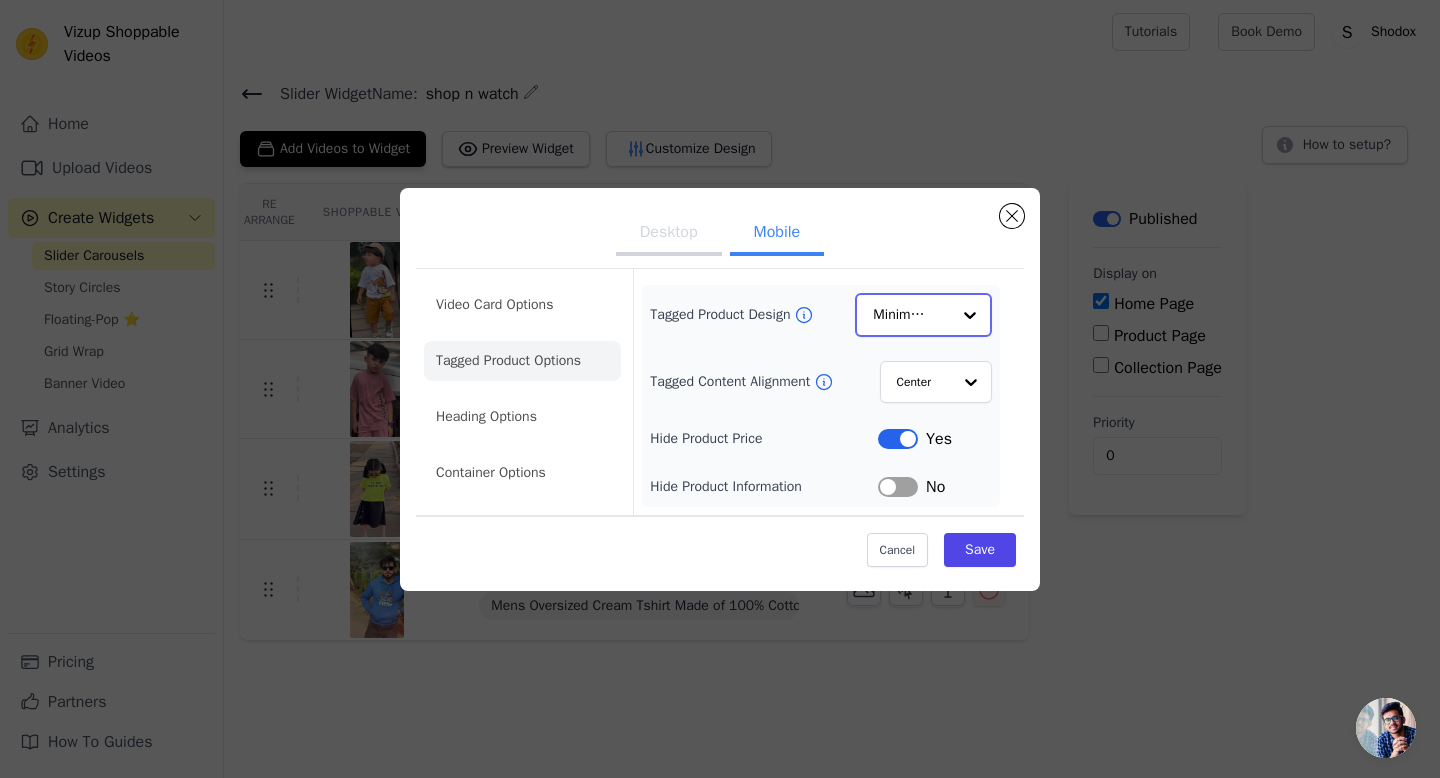 click on "Tagged Product Design" 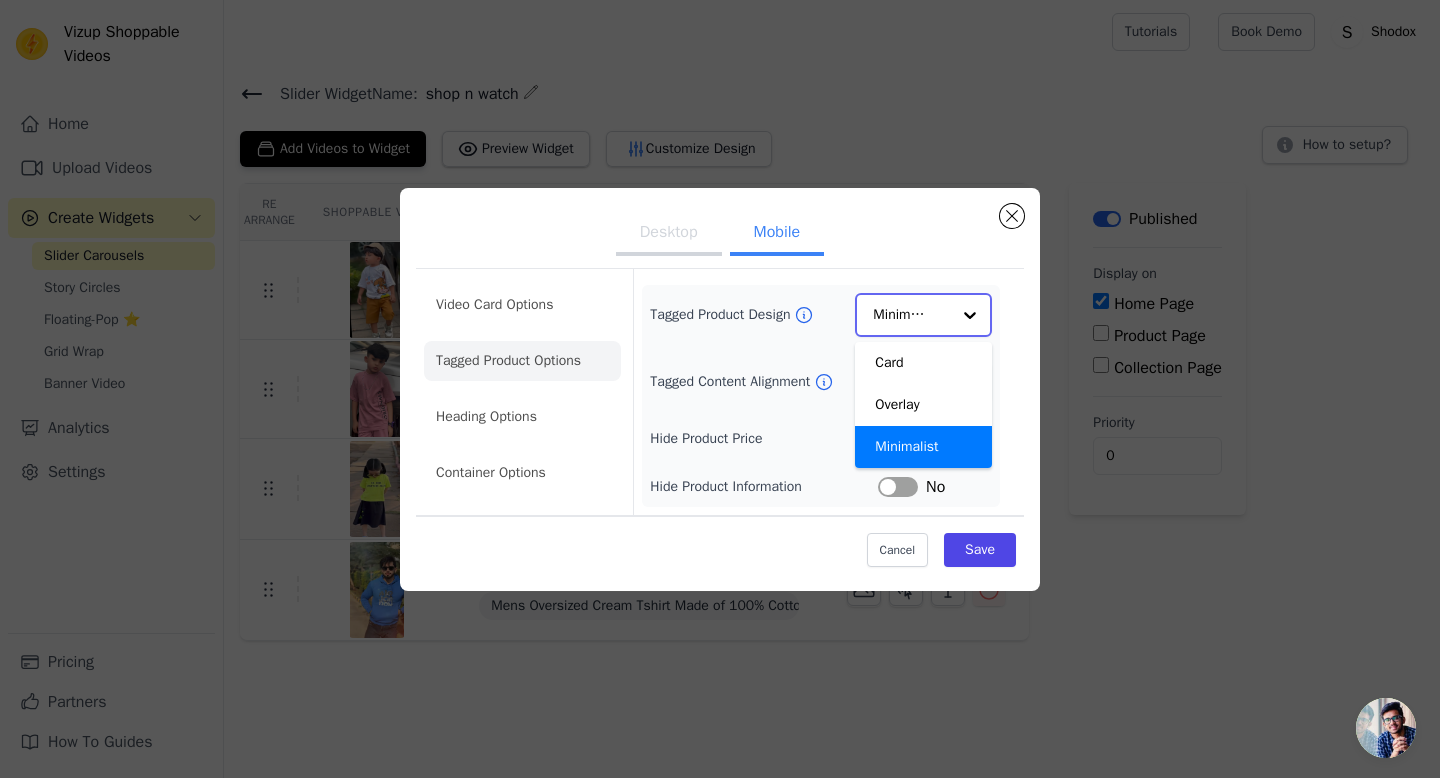 scroll, scrollTop: 0, scrollLeft: 0, axis: both 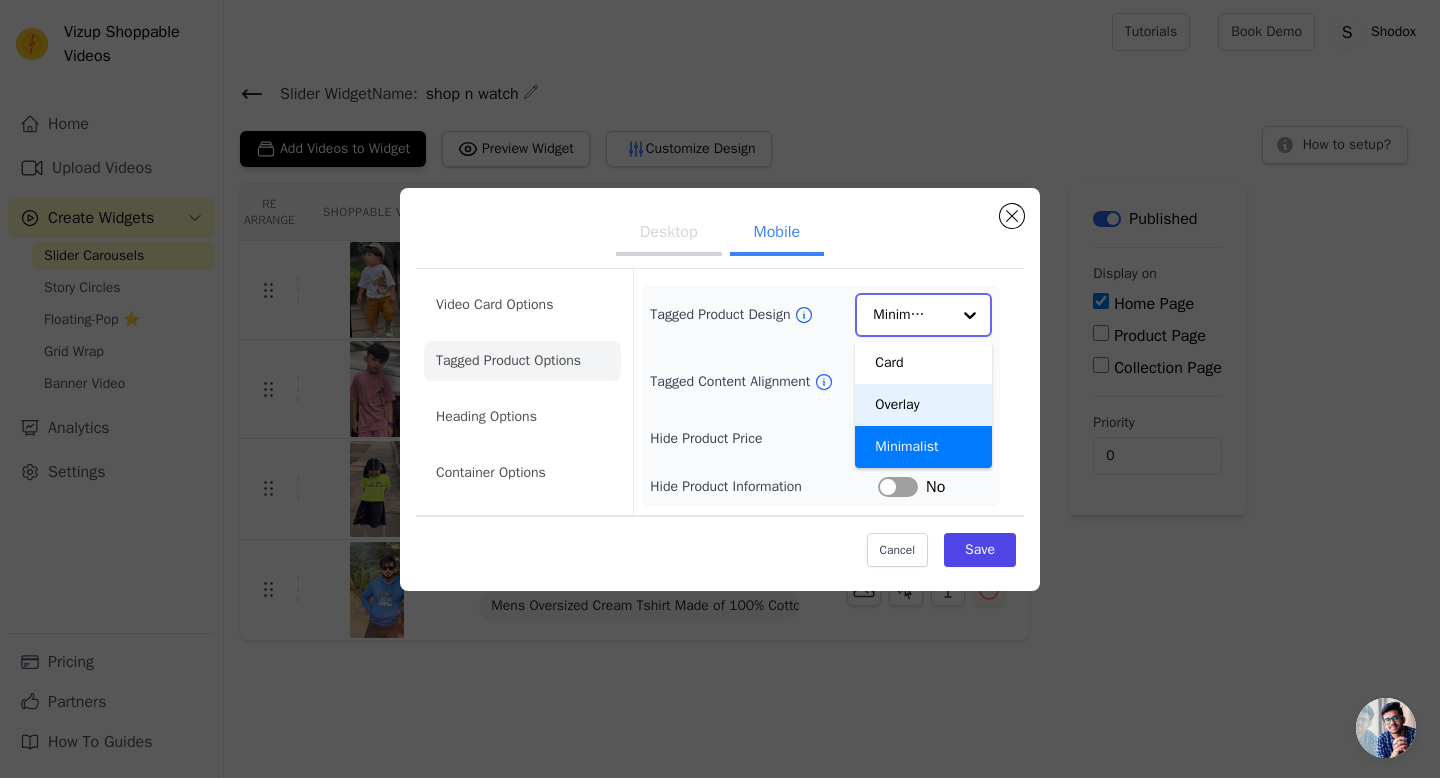 click on "Overlay" at bounding box center (923, 405) 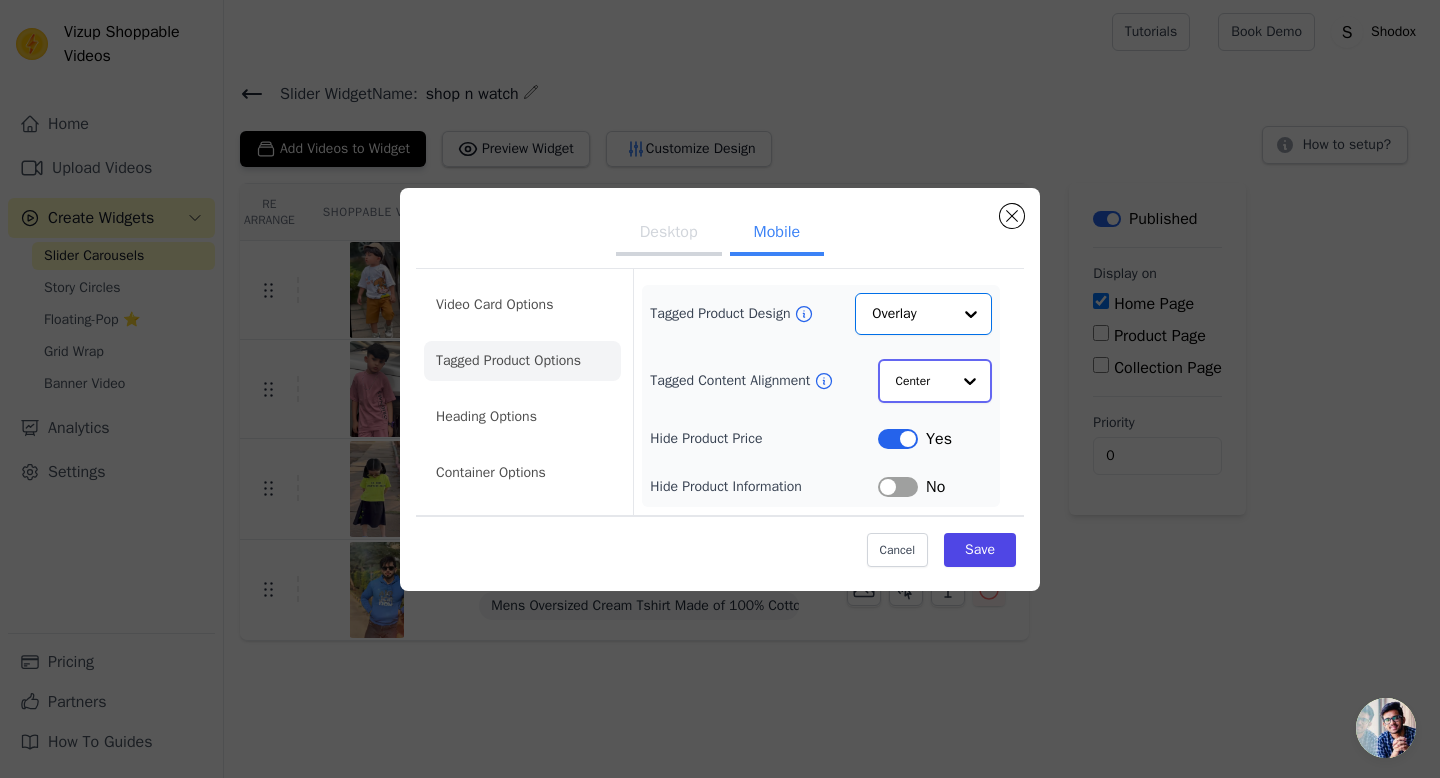 click at bounding box center (970, 381) 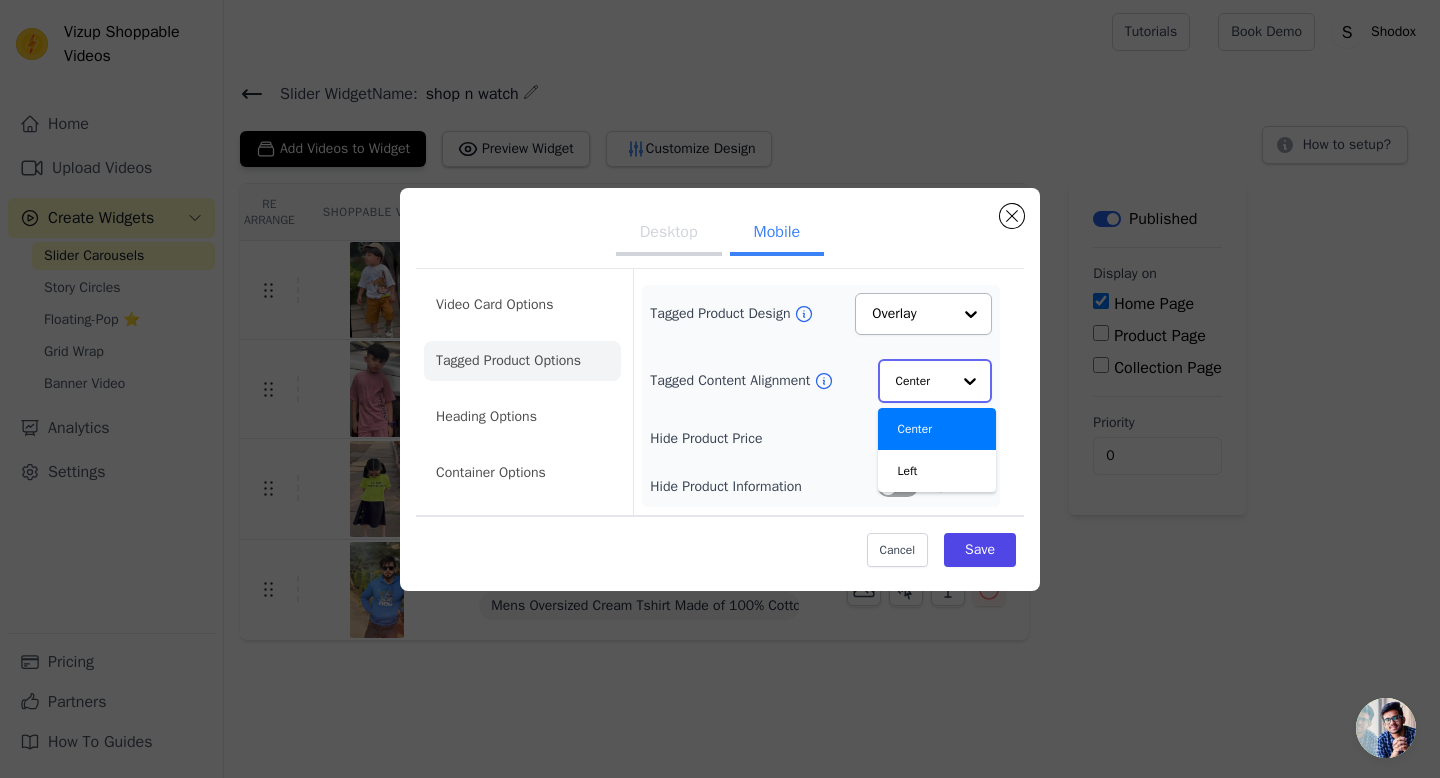 scroll, scrollTop: 0, scrollLeft: 0, axis: both 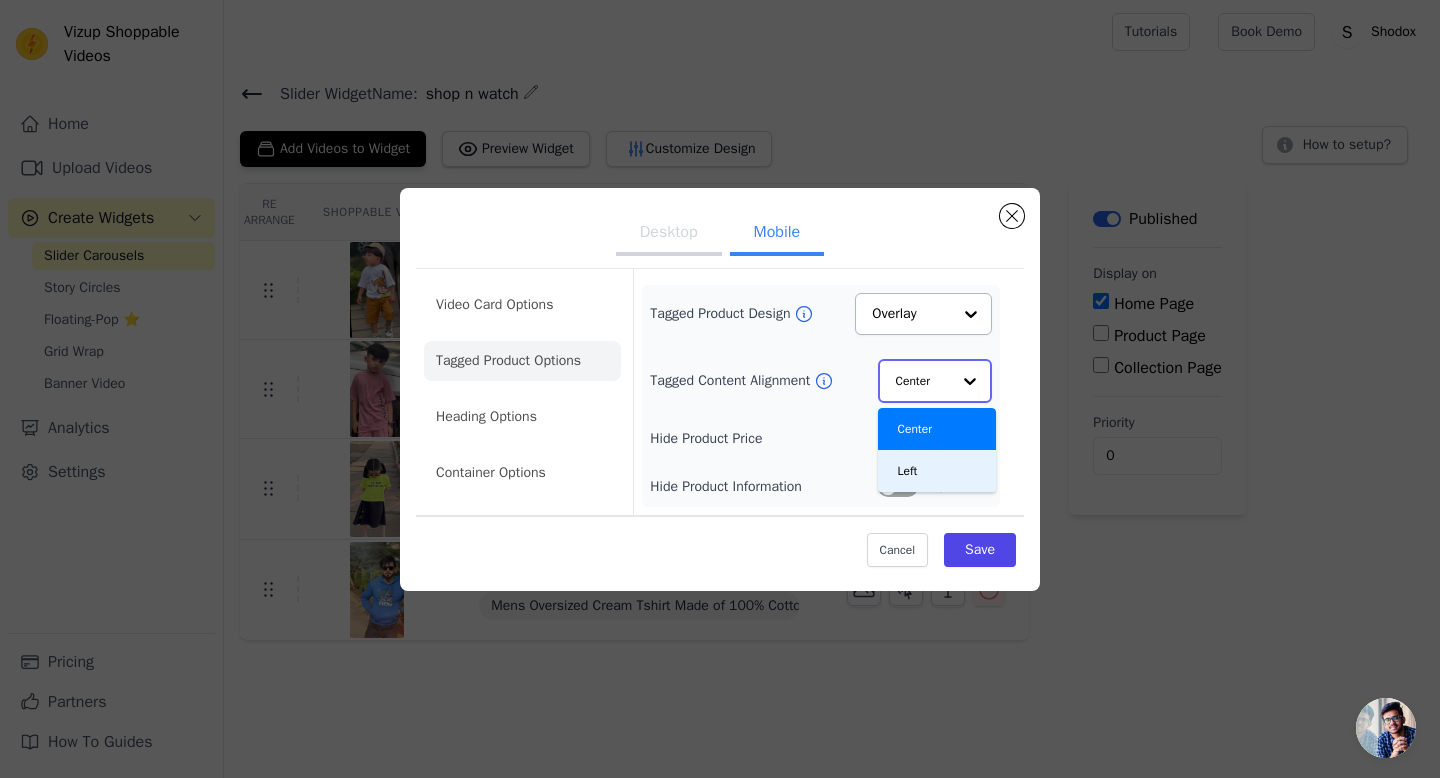 click on "Left" at bounding box center [937, 471] 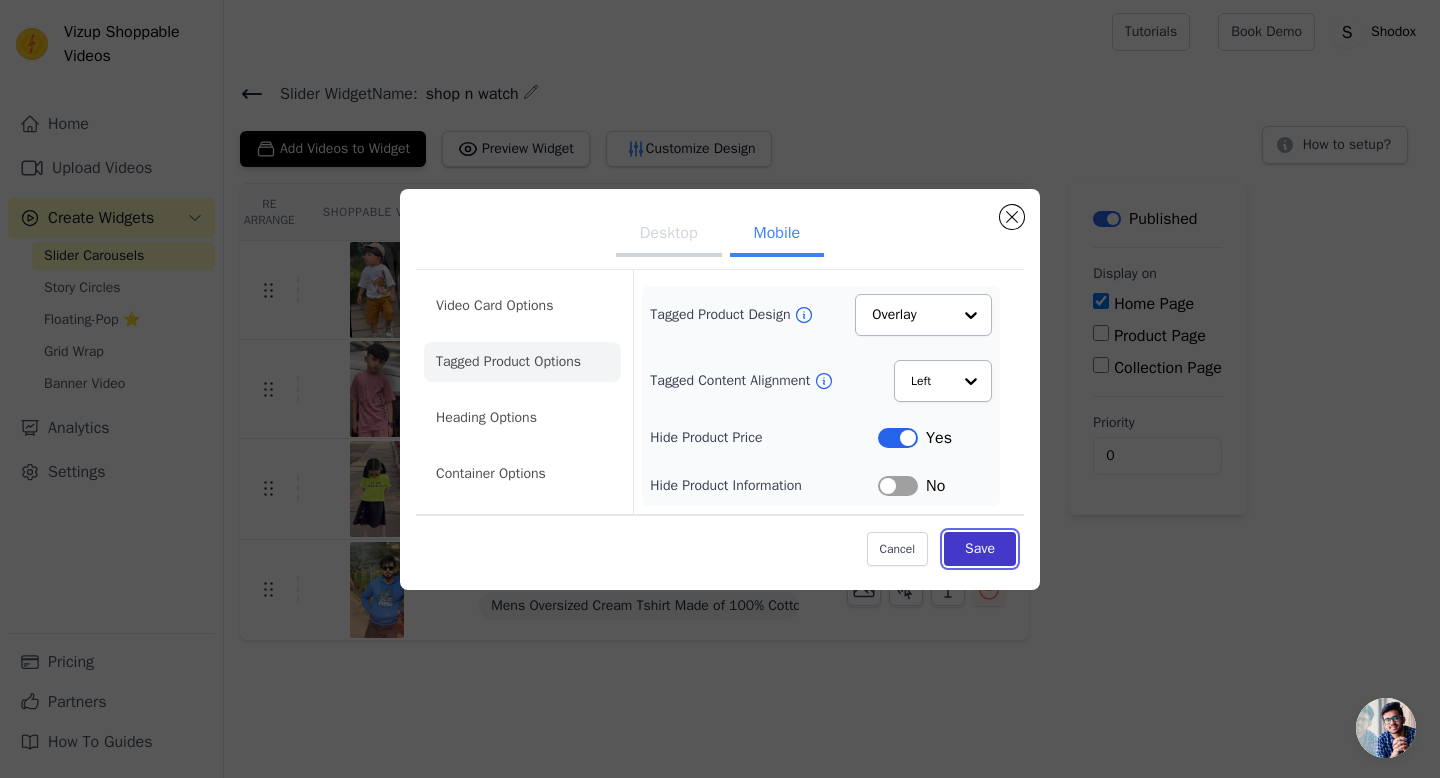 click on "Save" at bounding box center [980, 549] 